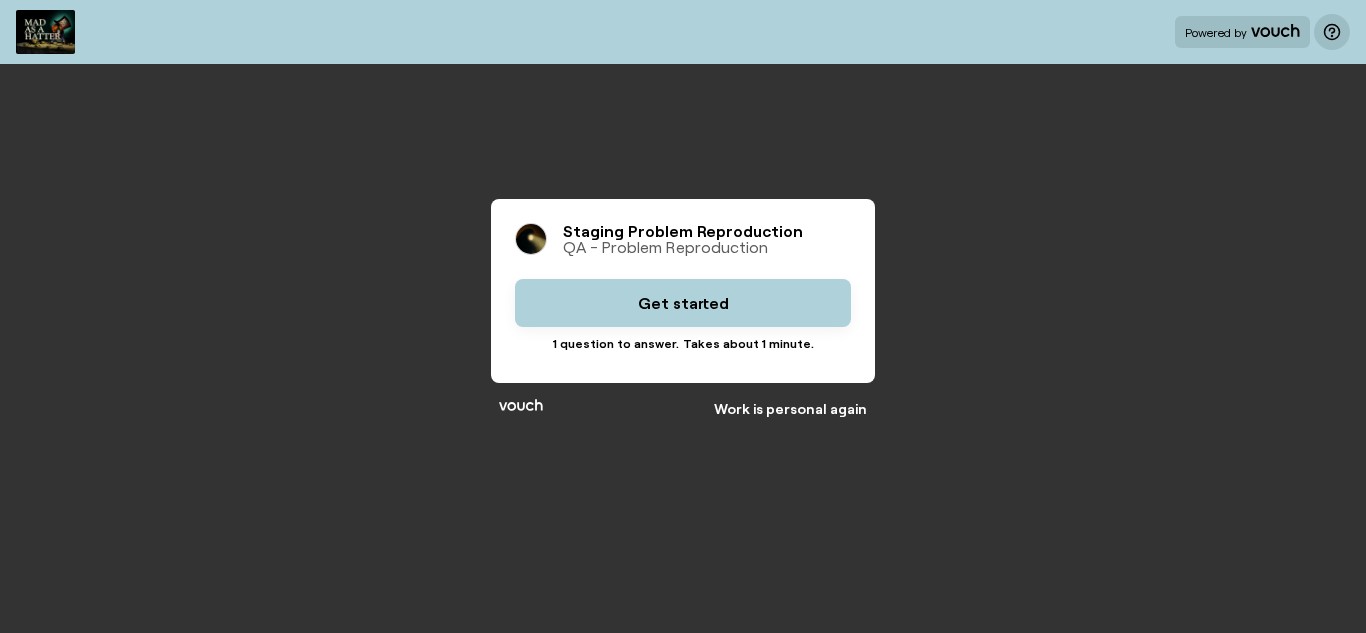 scroll, scrollTop: 0, scrollLeft: 0, axis: both 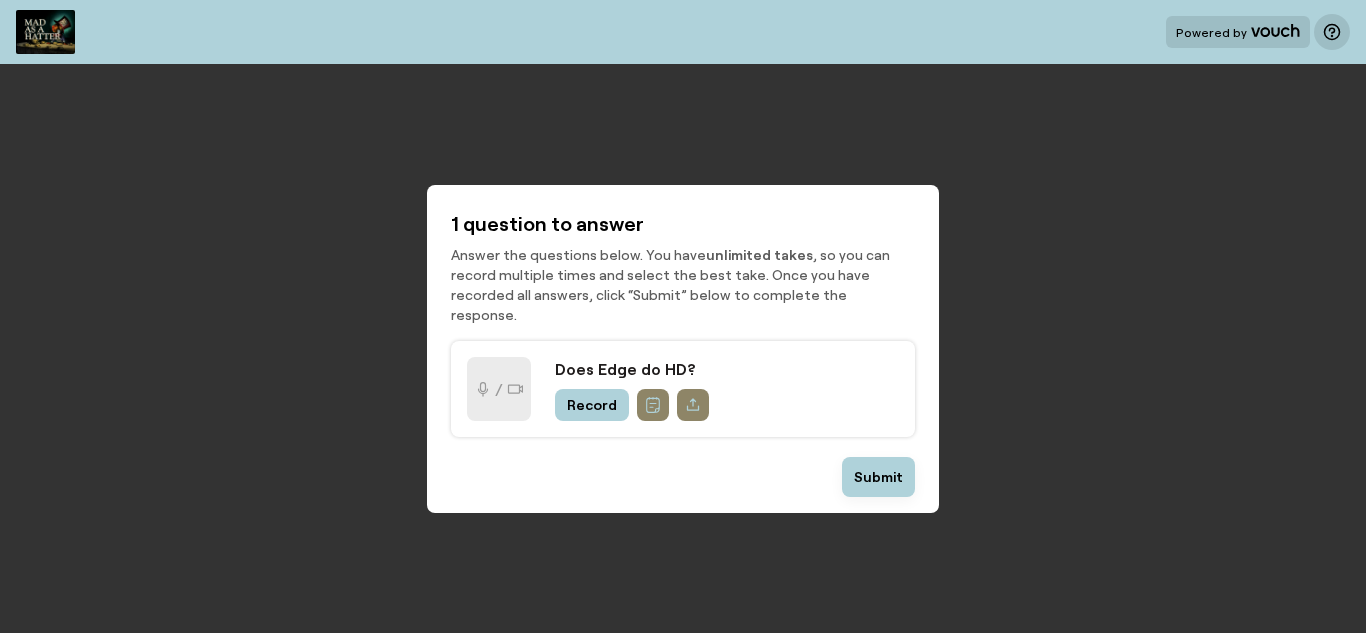 click on "Record" at bounding box center (592, 405) 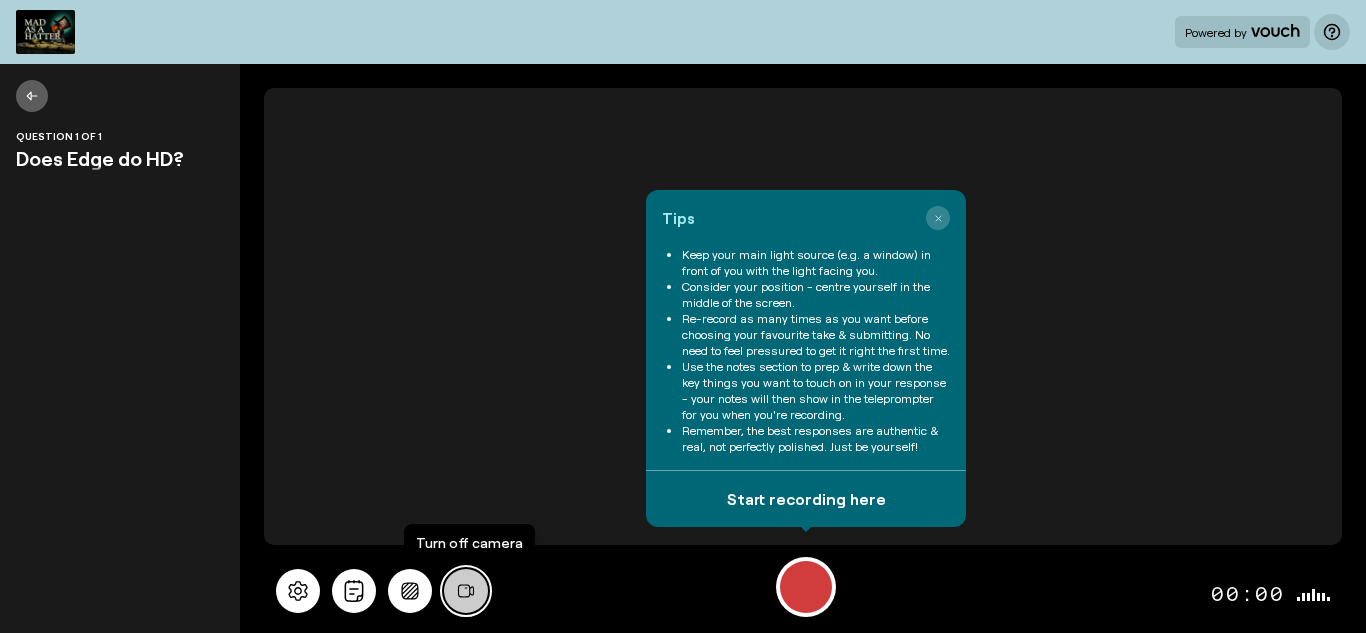 click 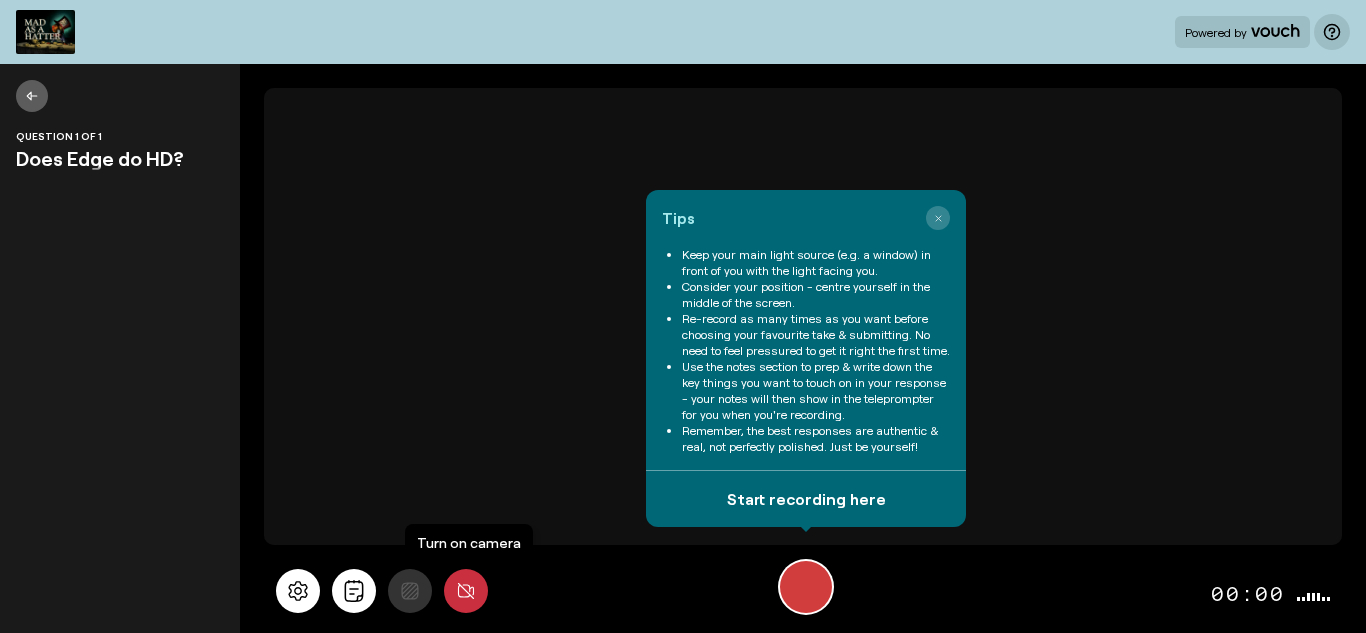 click at bounding box center [806, 587] 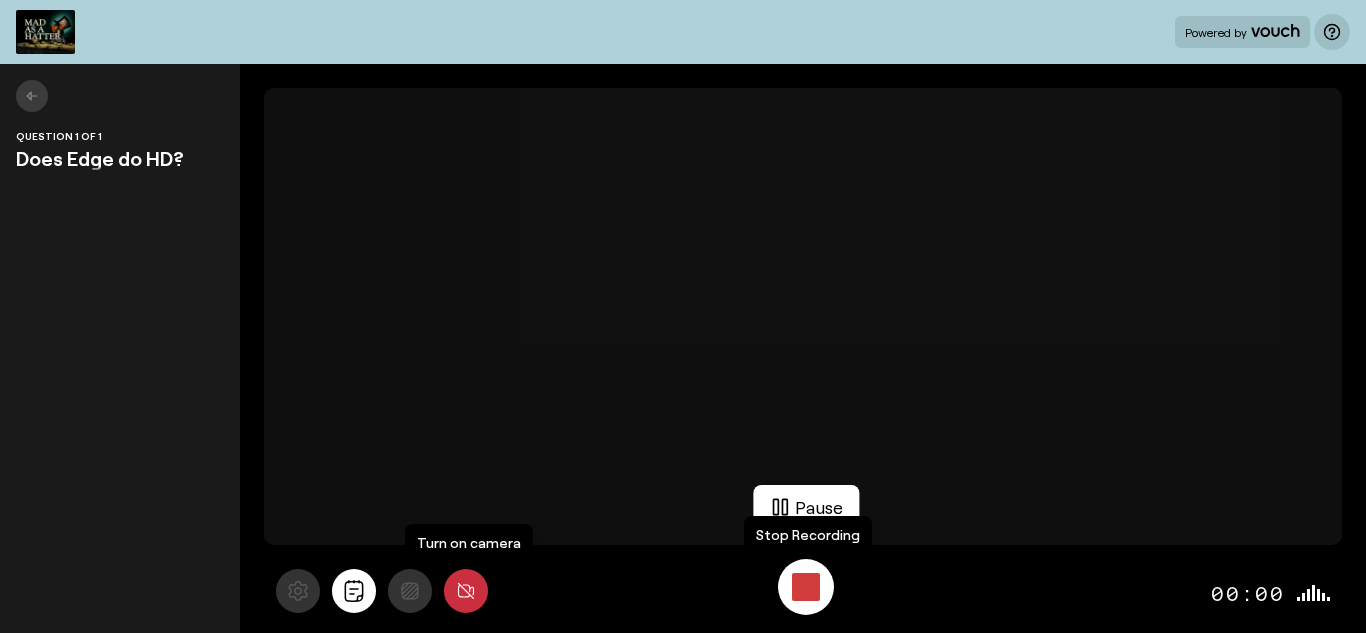 click at bounding box center (806, 587) 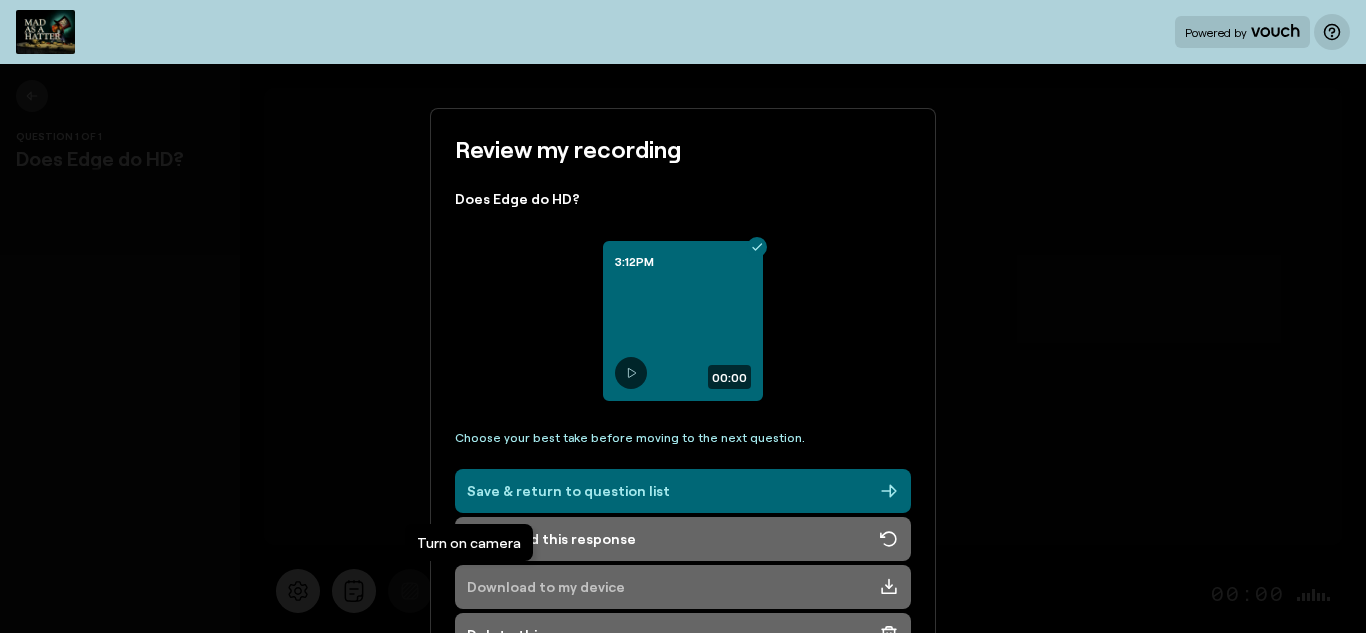 scroll, scrollTop: 92, scrollLeft: 0, axis: vertical 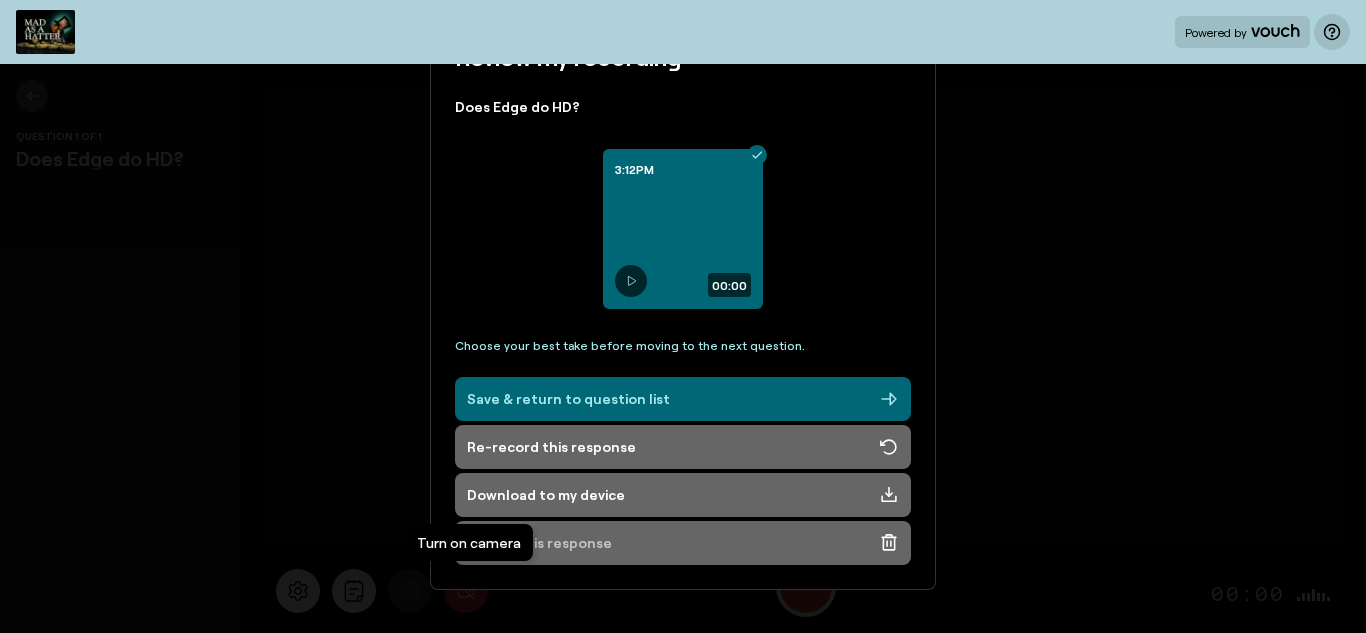 click on "Delete this response" at bounding box center (539, 543) 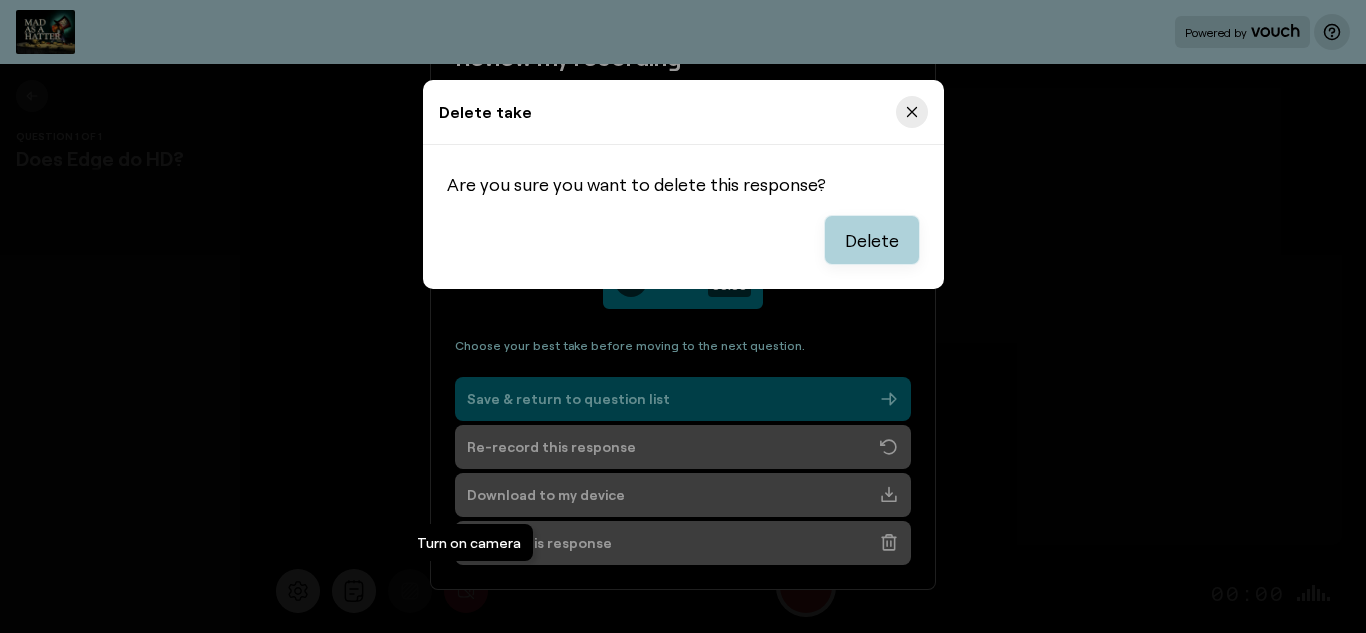 click on "Delete" at bounding box center (872, 240) 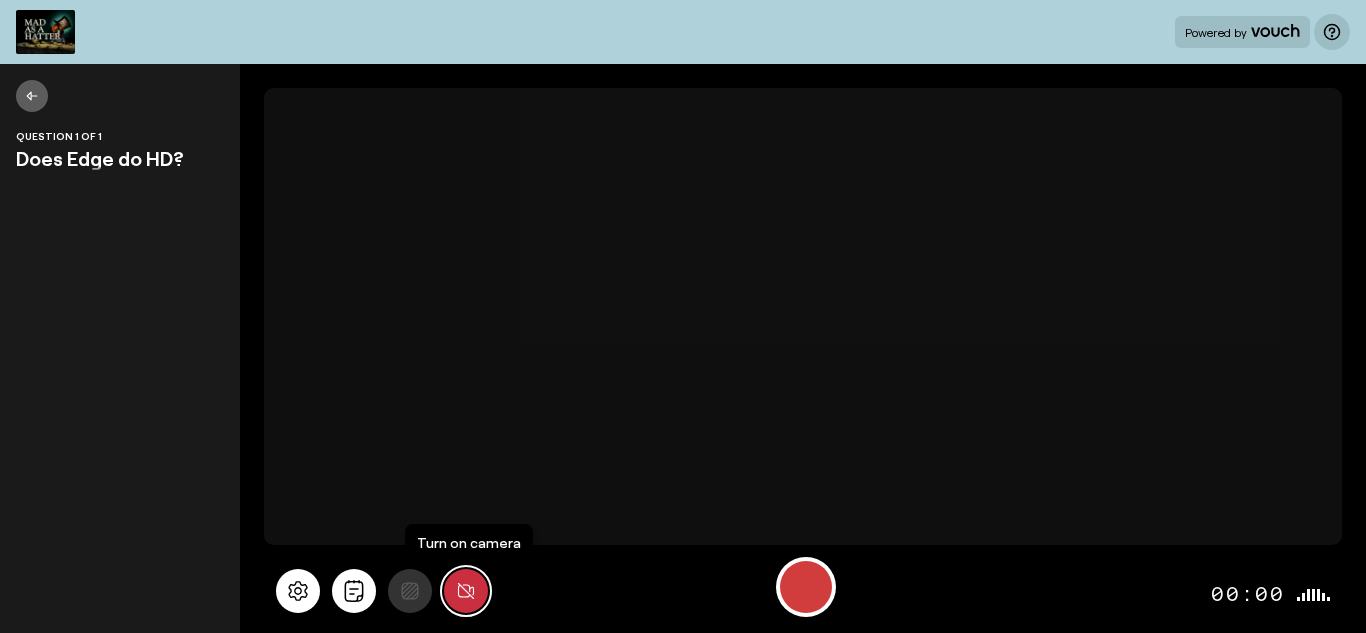 click 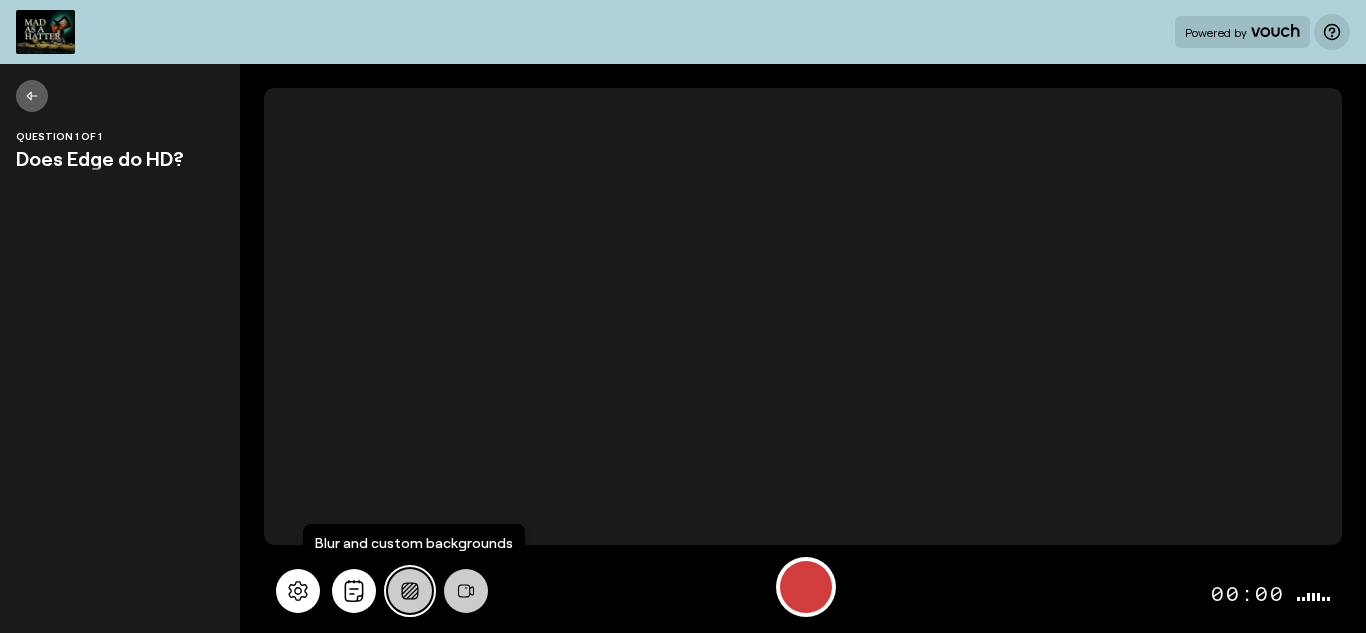 click 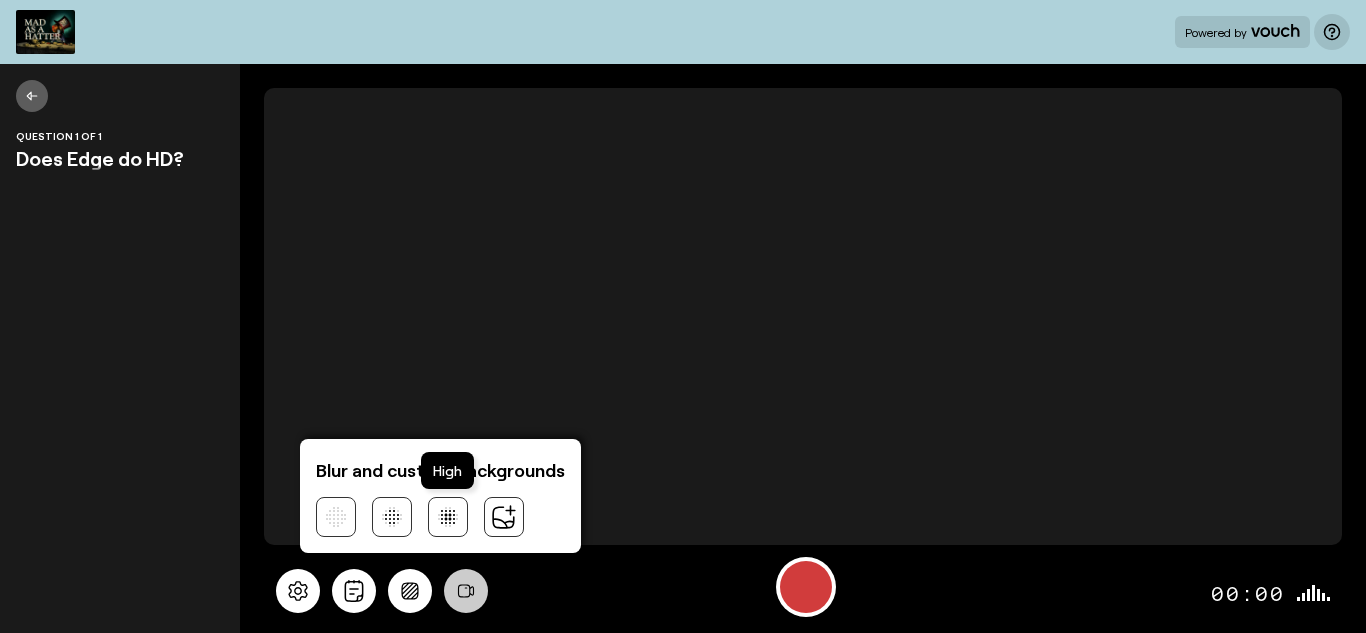 click at bounding box center (448, 517) 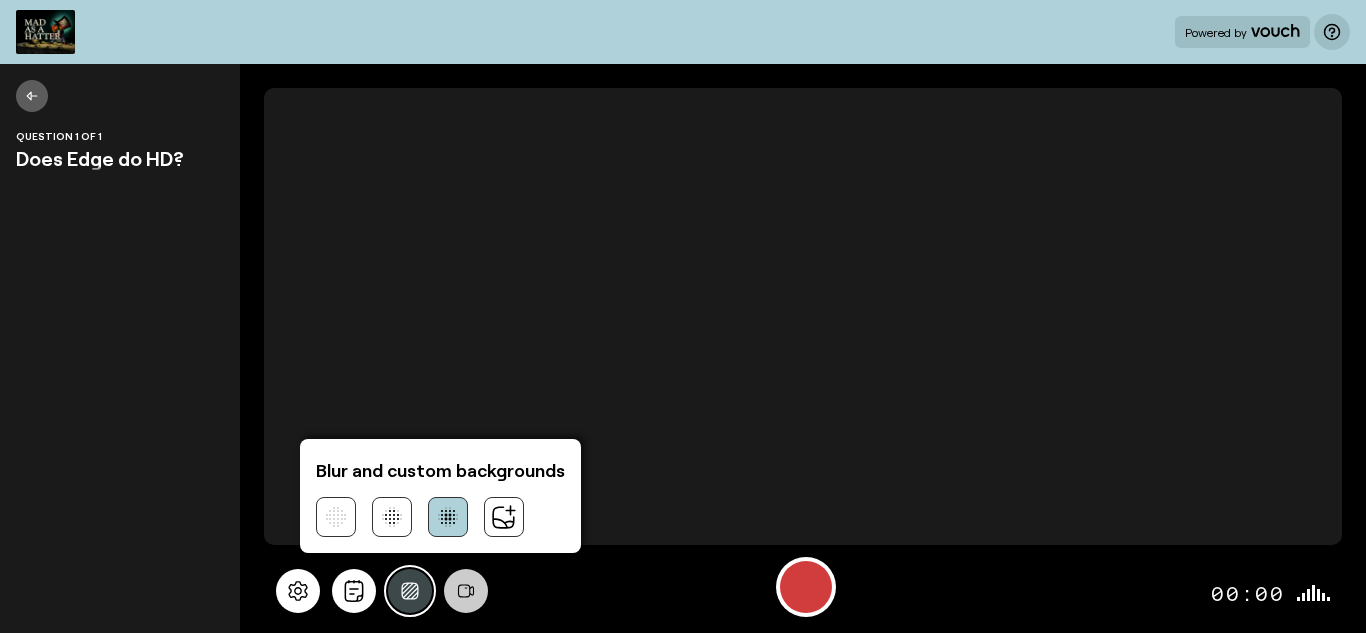 click at bounding box center [410, 591] 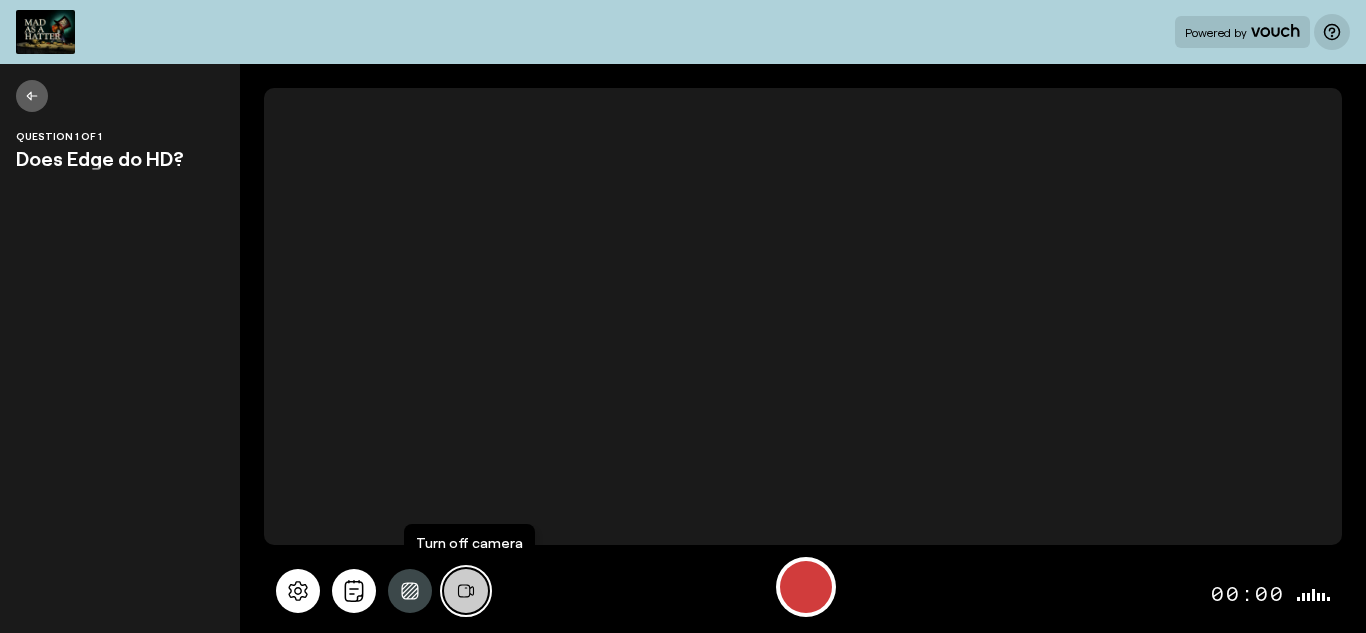 click 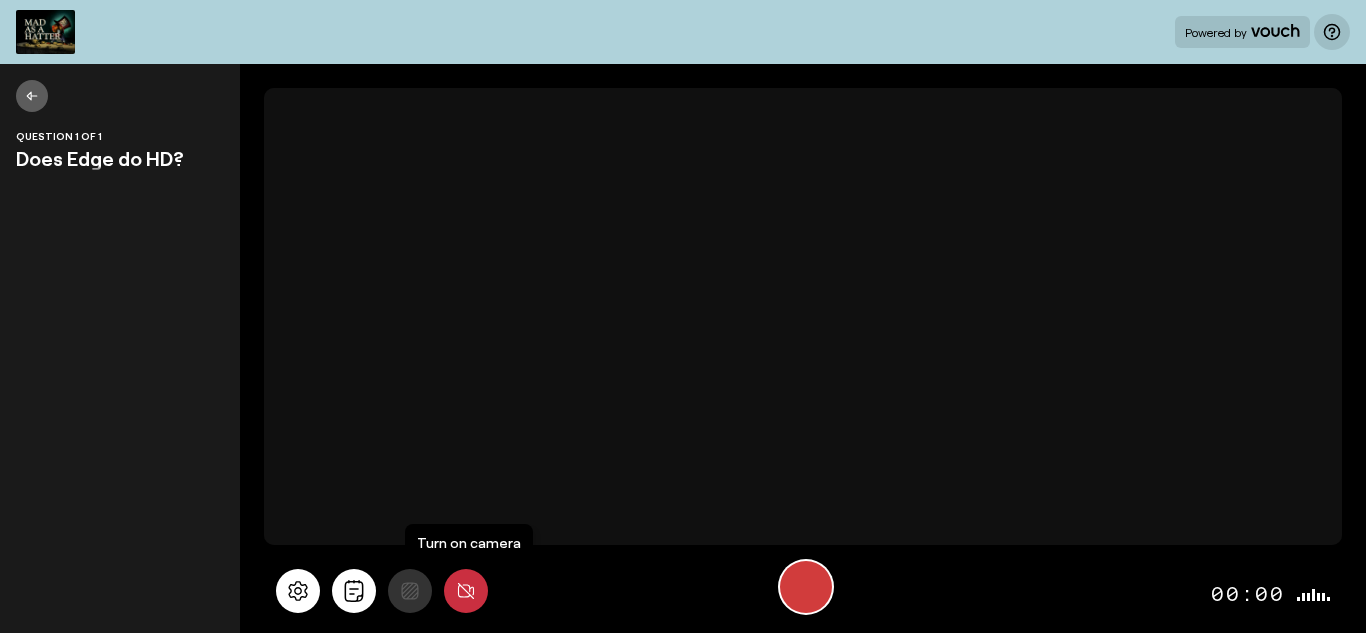 click at bounding box center (806, 587) 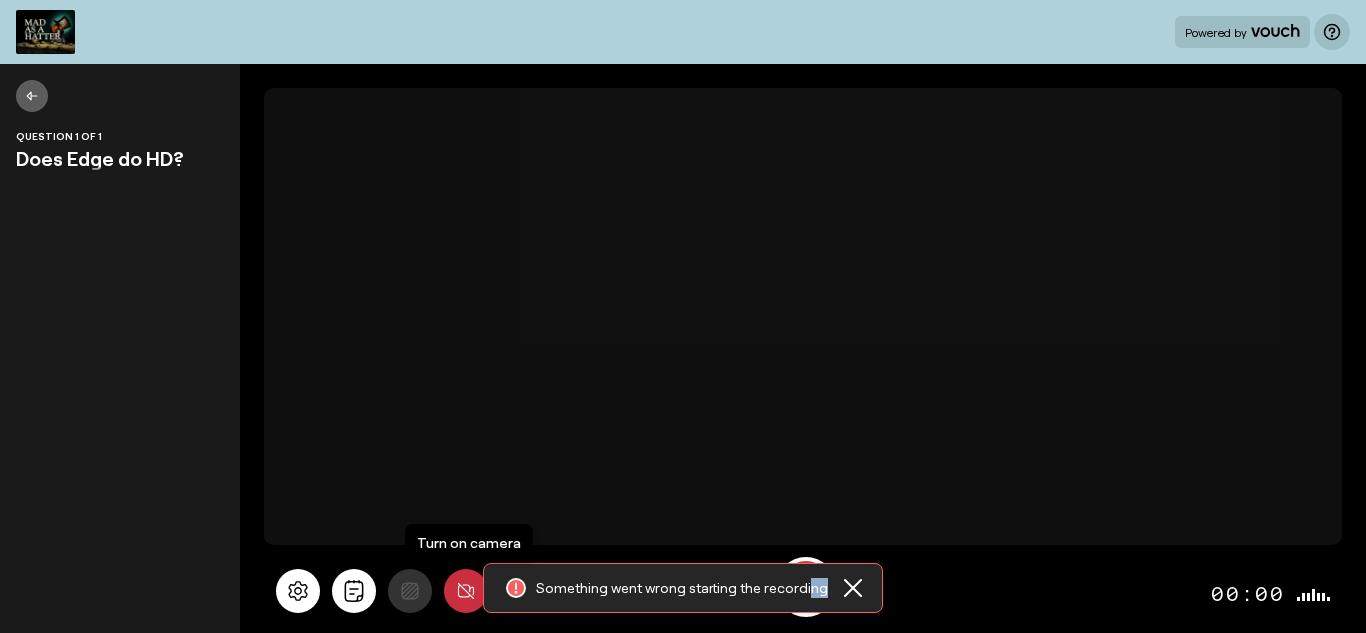 drag, startPoint x: 811, startPoint y: 578, endPoint x: 855, endPoint y: 588, distance: 45.122055 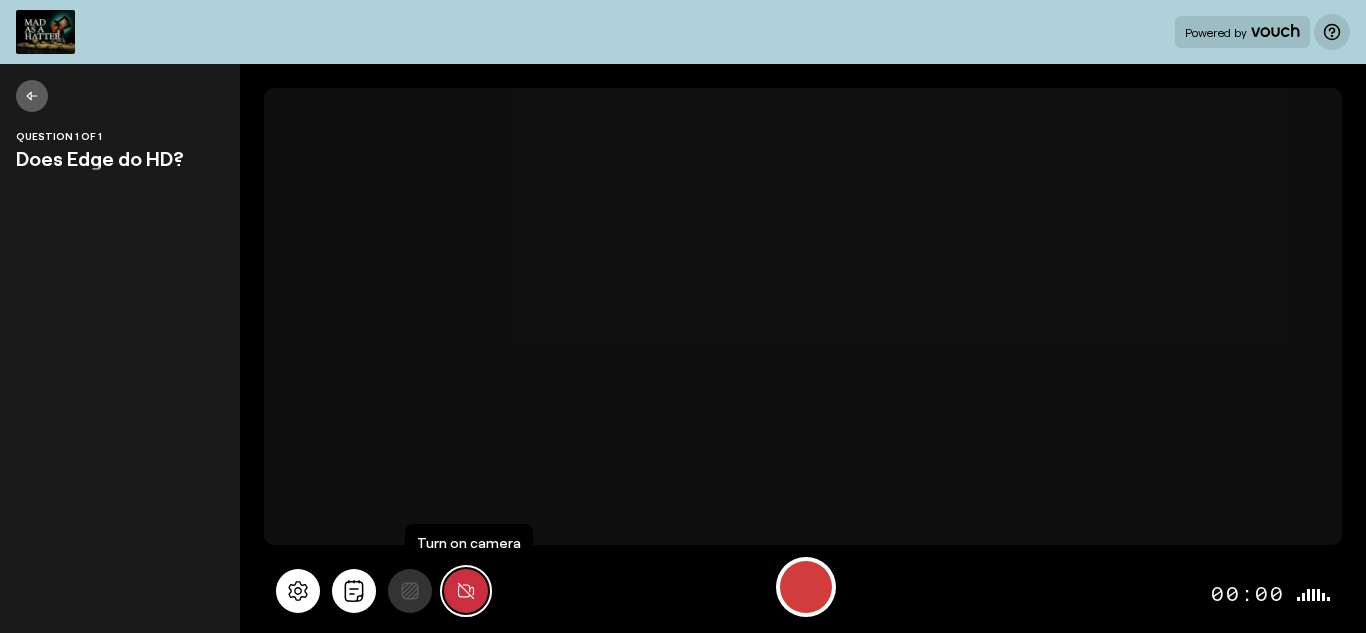 click 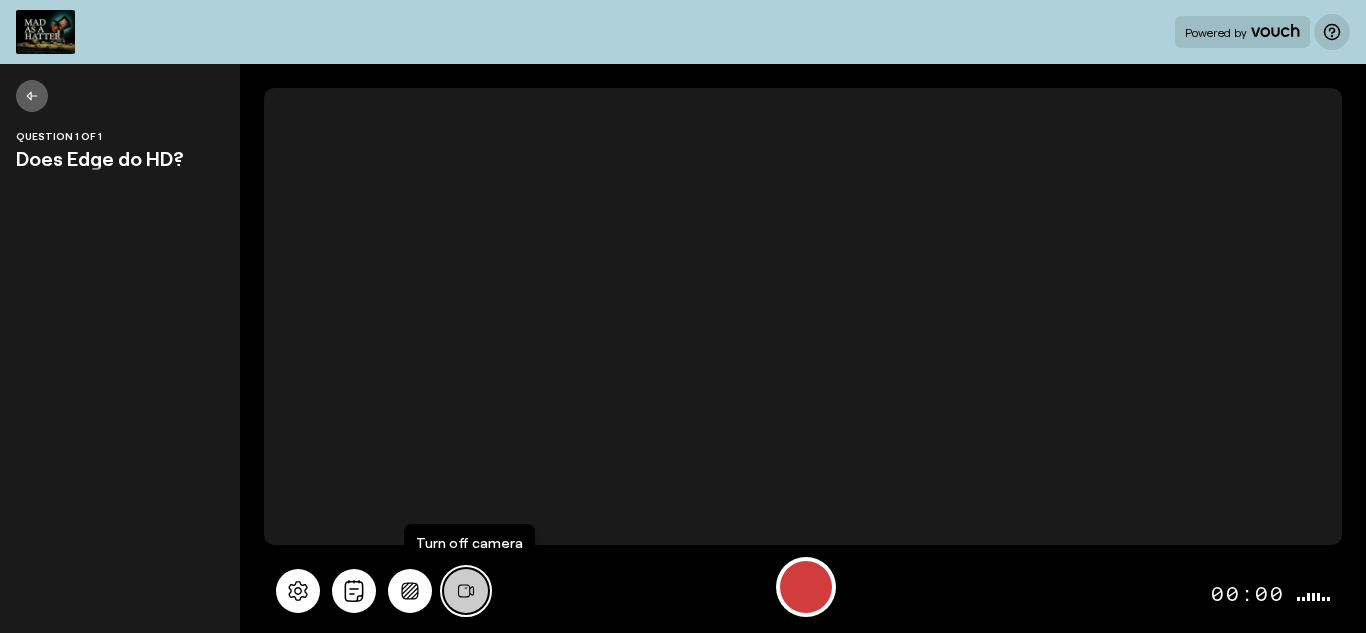 type 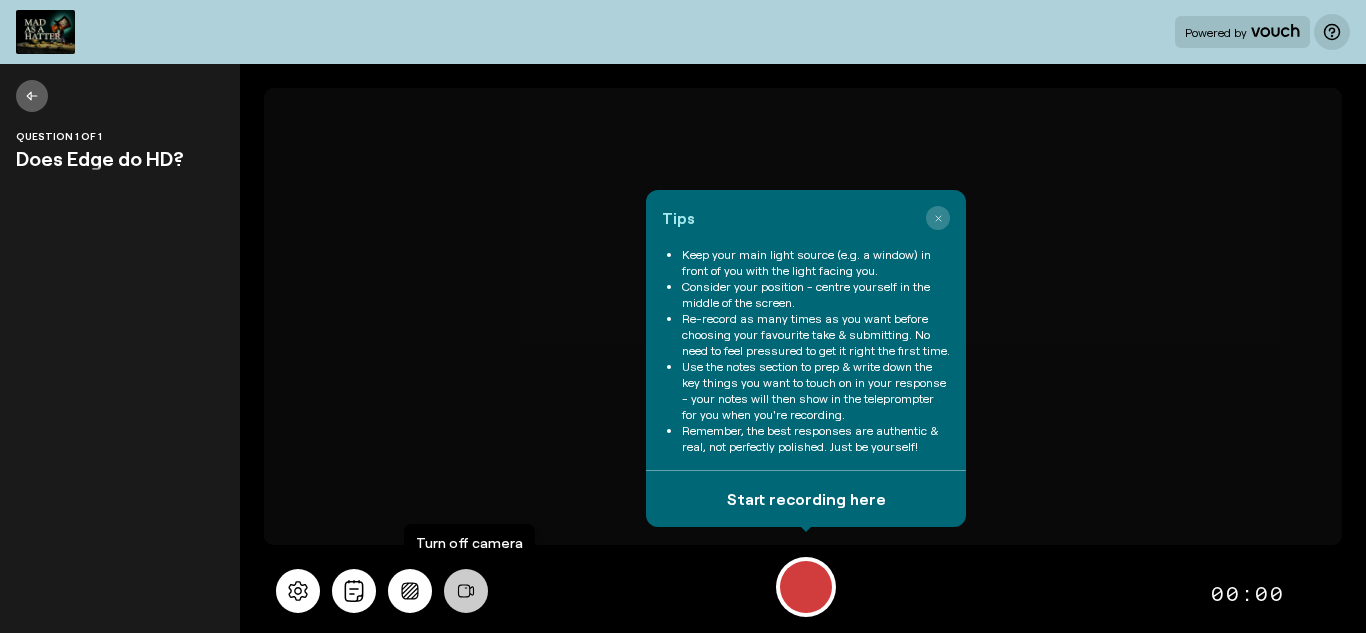 scroll, scrollTop: 0, scrollLeft: 0, axis: both 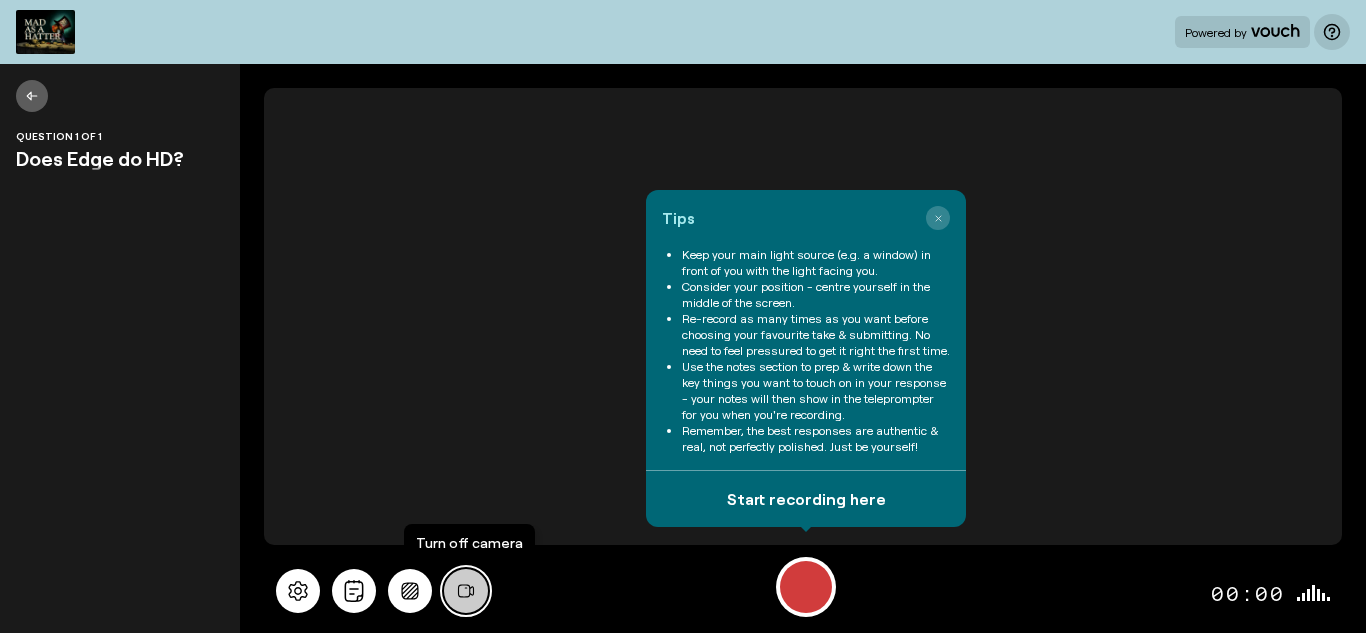 click 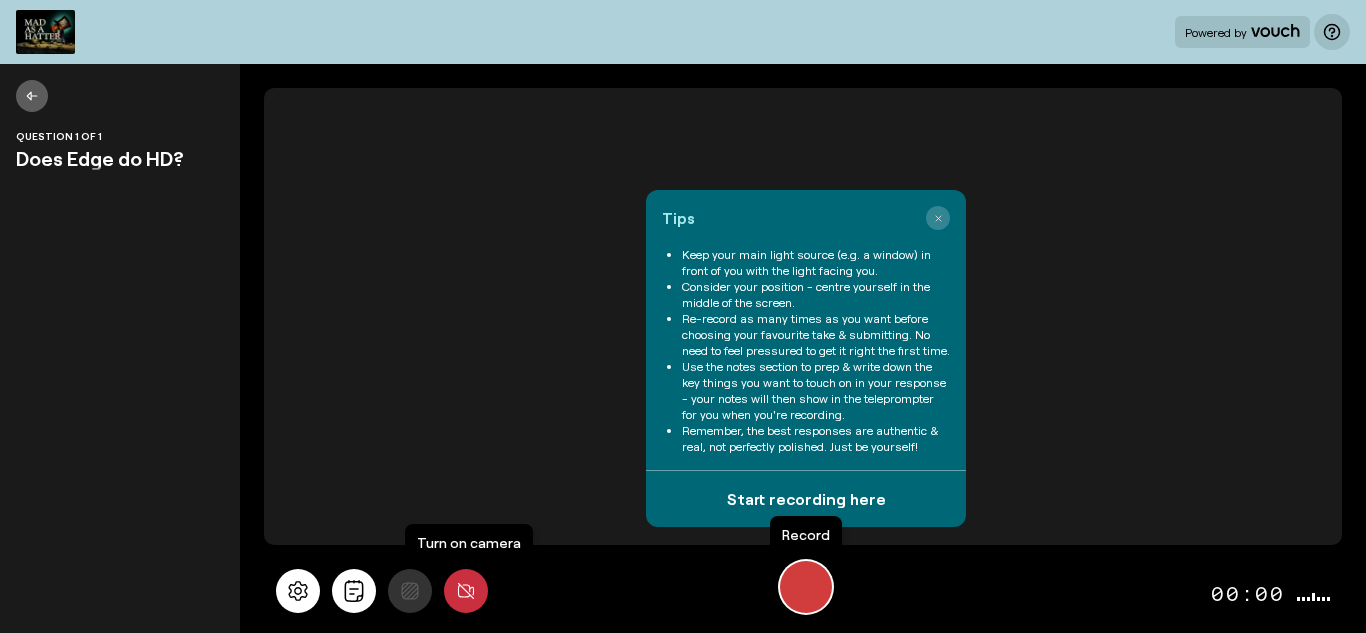 click at bounding box center [806, 587] 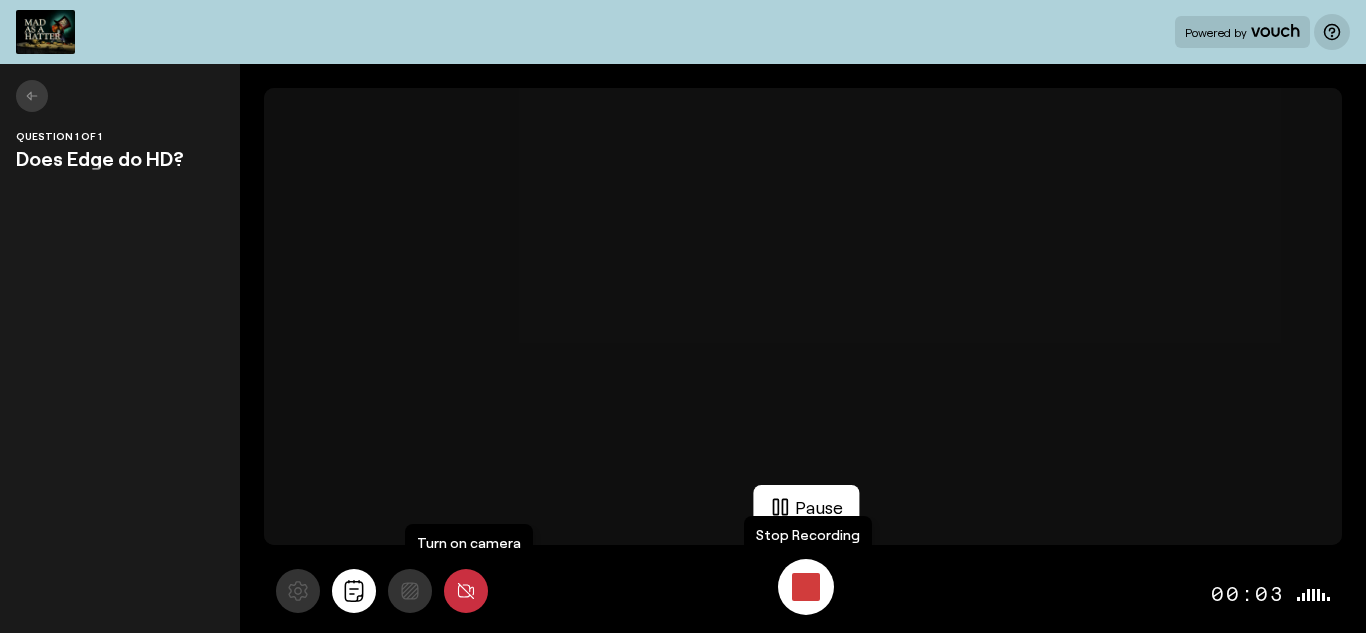 click at bounding box center [806, 587] 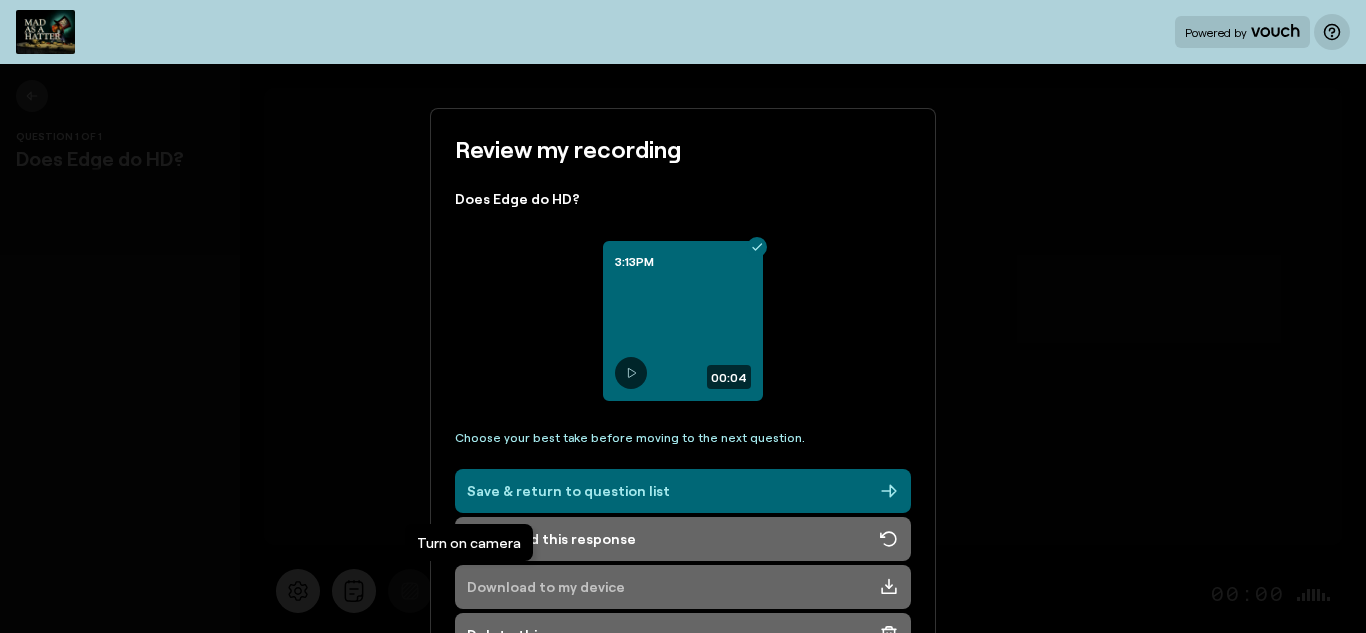 scroll, scrollTop: 43, scrollLeft: 0, axis: vertical 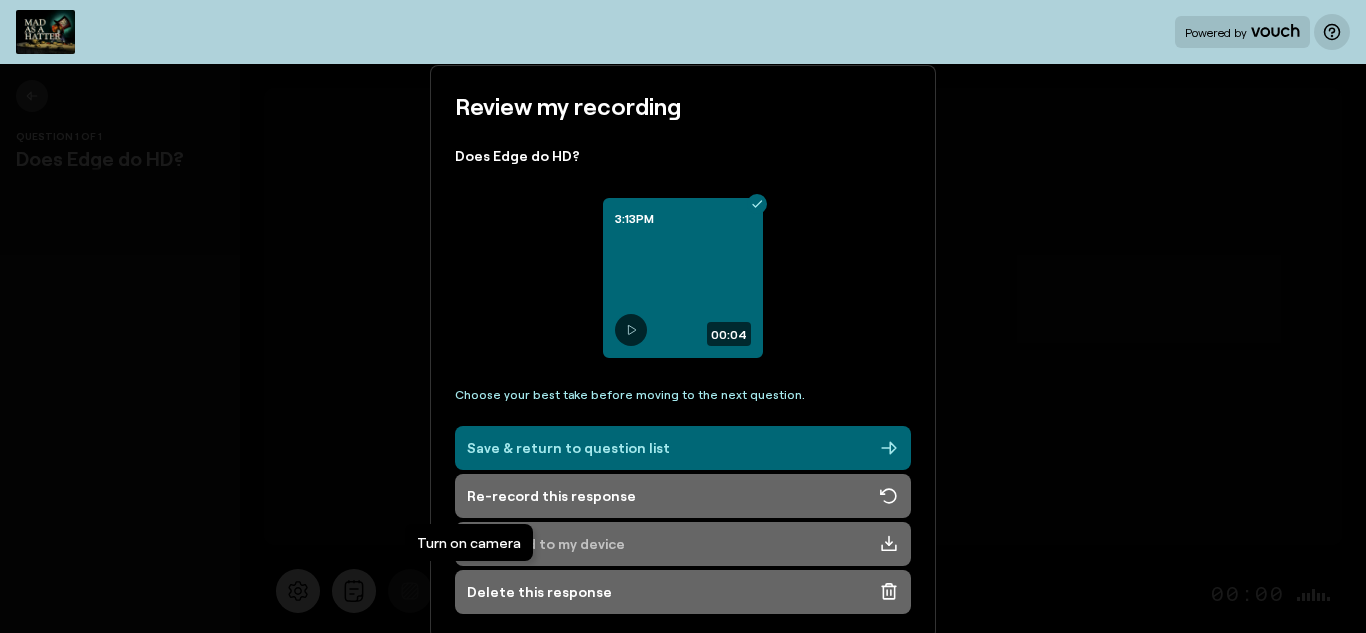 click on "Delete this response" at bounding box center [683, 592] 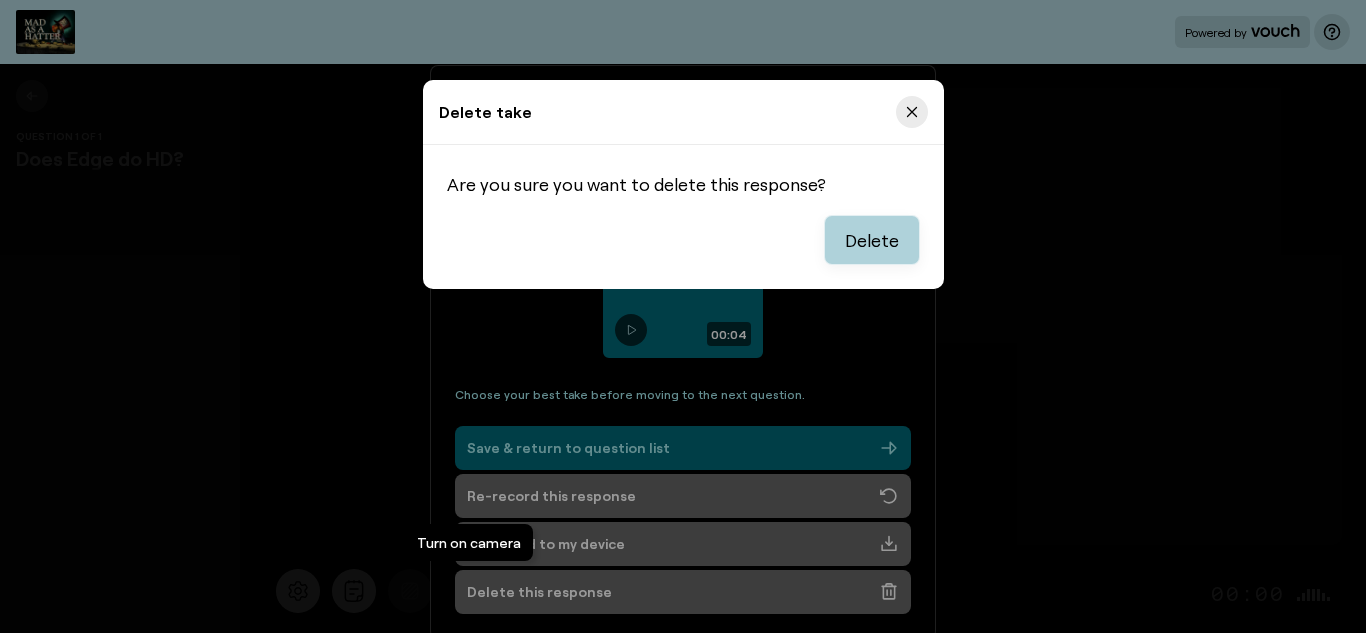 click on "Delete" at bounding box center (872, 240) 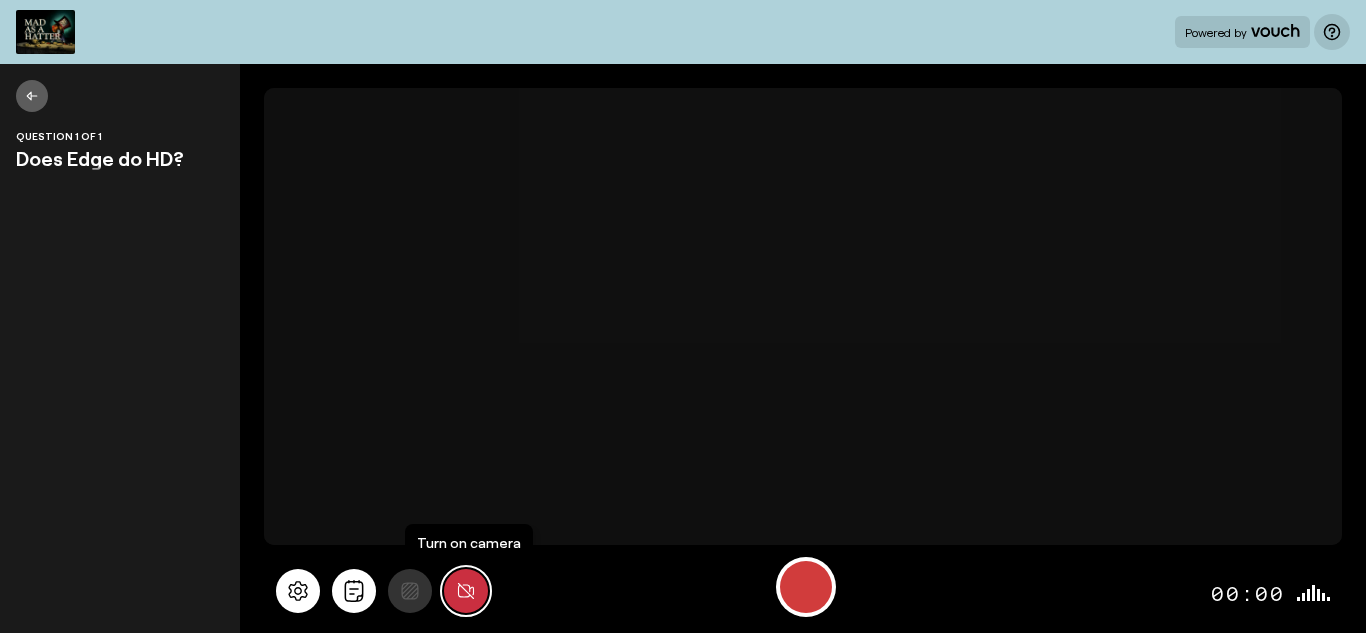 click at bounding box center (466, 591) 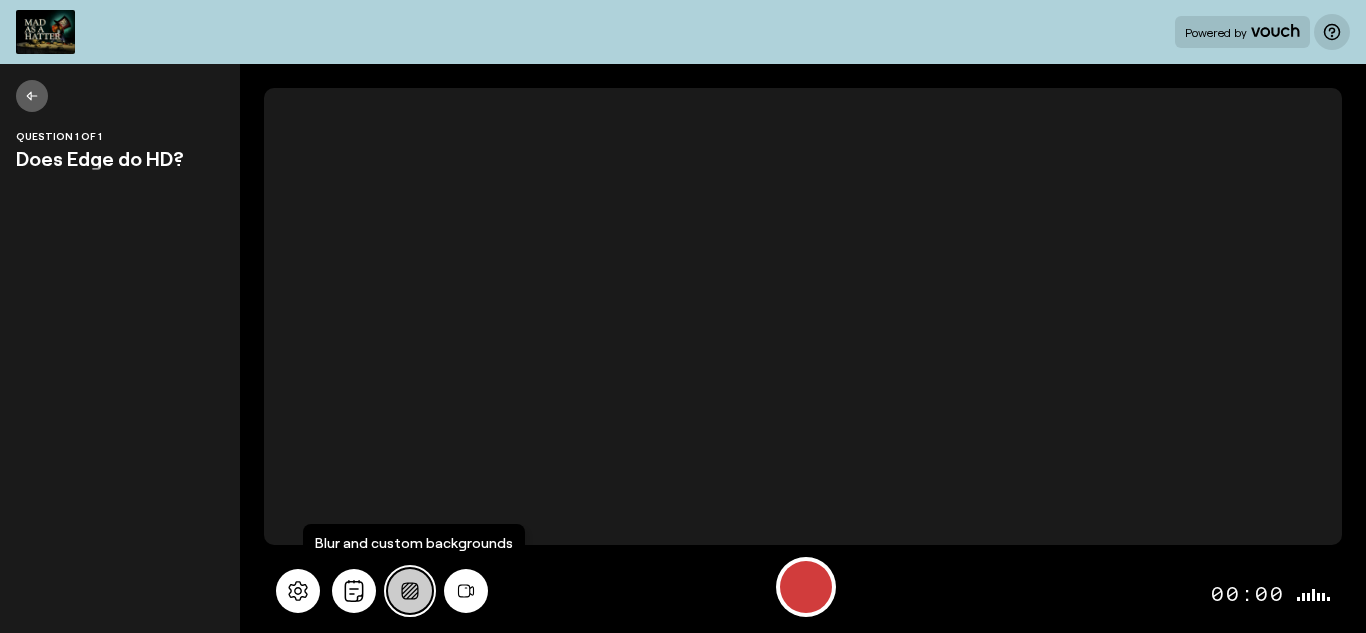 click 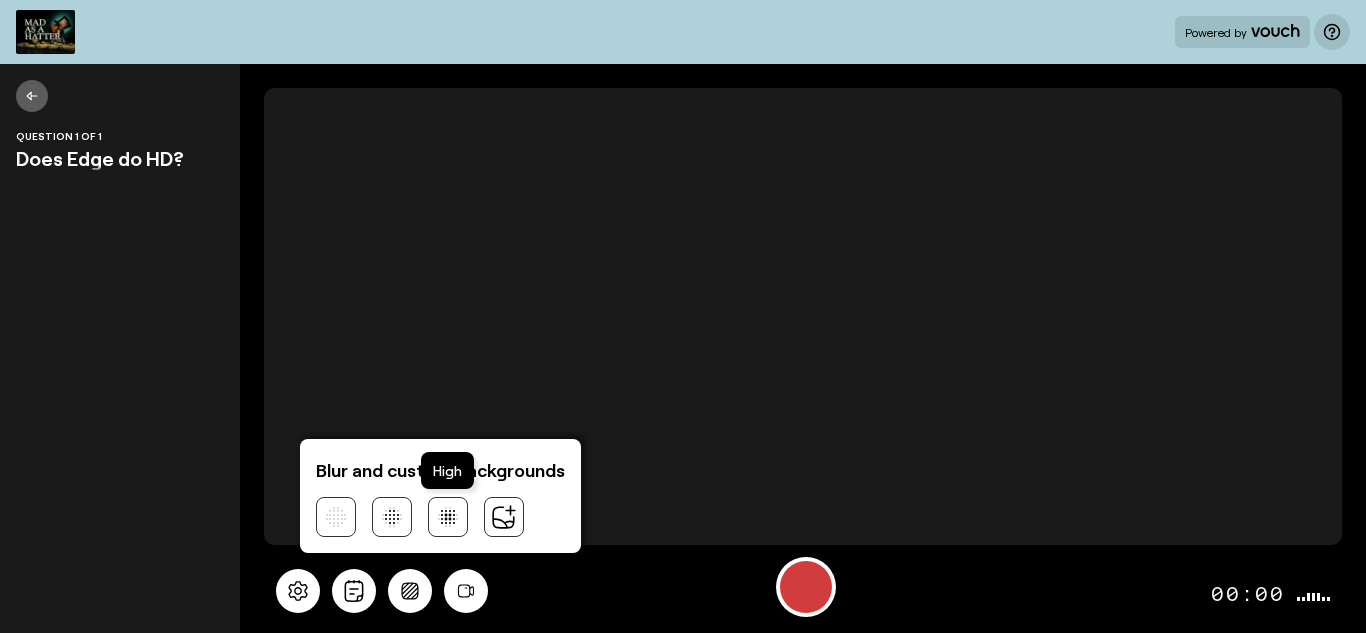 click 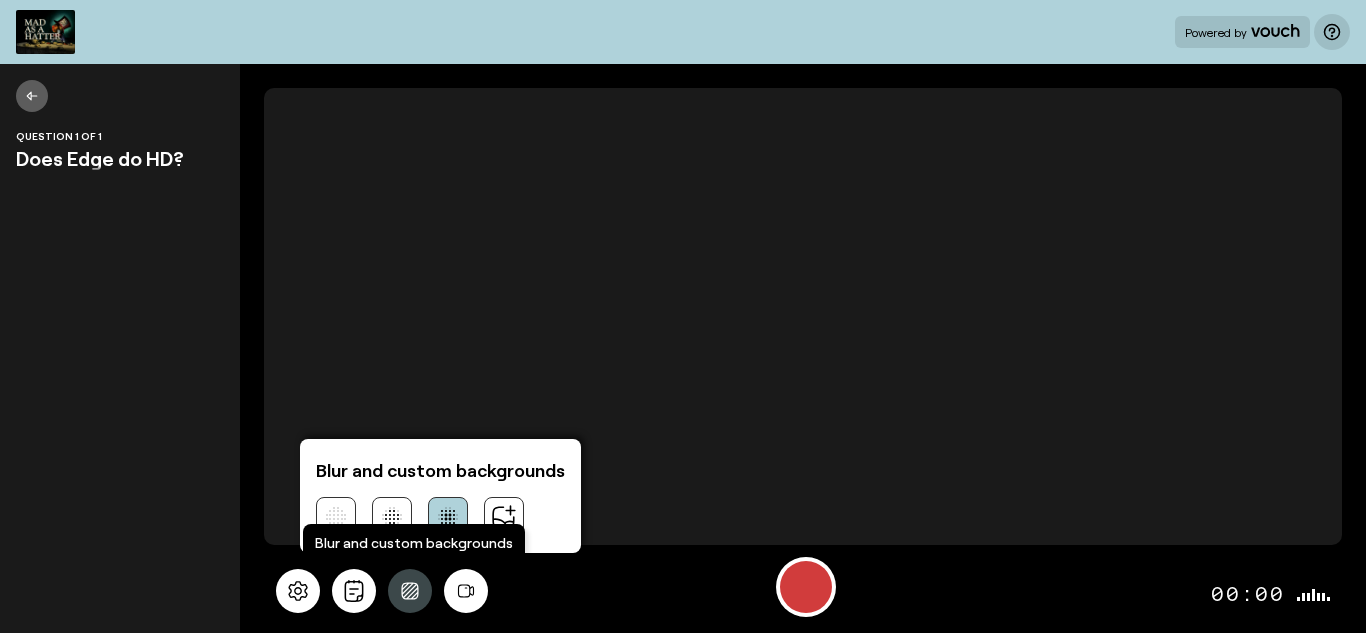 drag, startPoint x: 446, startPoint y: 512, endPoint x: 407, endPoint y: 599, distance: 95.34149 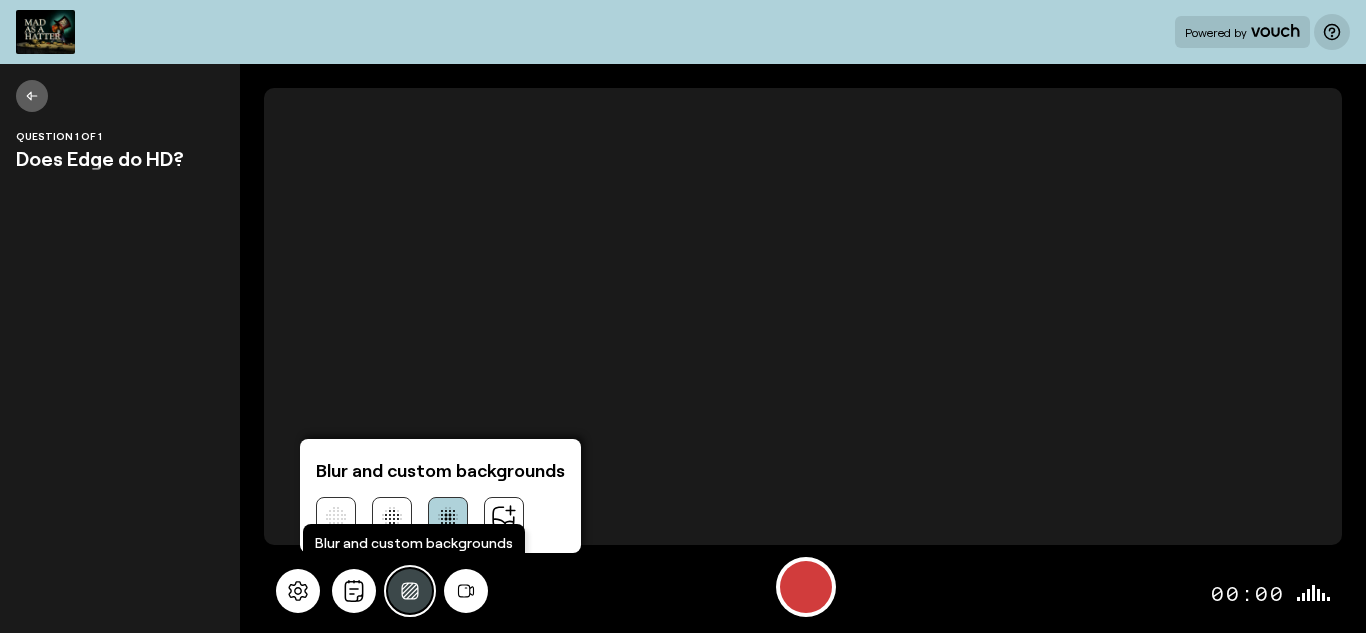 click 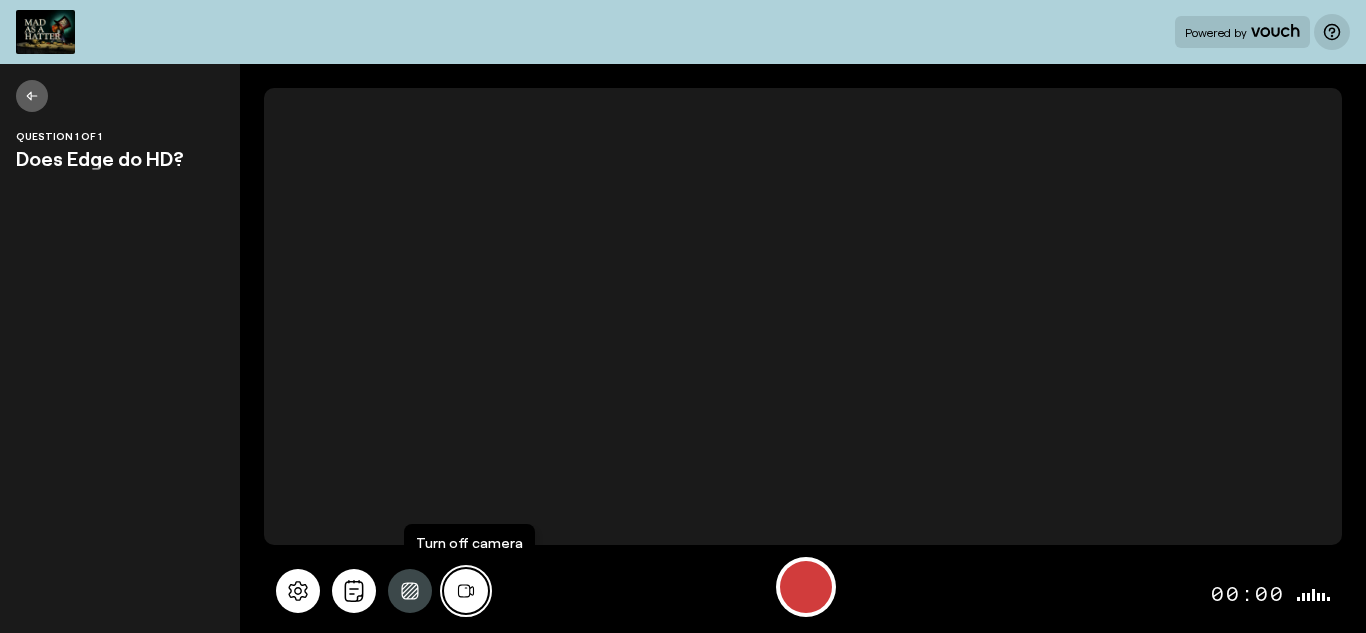 drag, startPoint x: 458, startPoint y: 588, endPoint x: 837, endPoint y: 582, distance: 379.0475 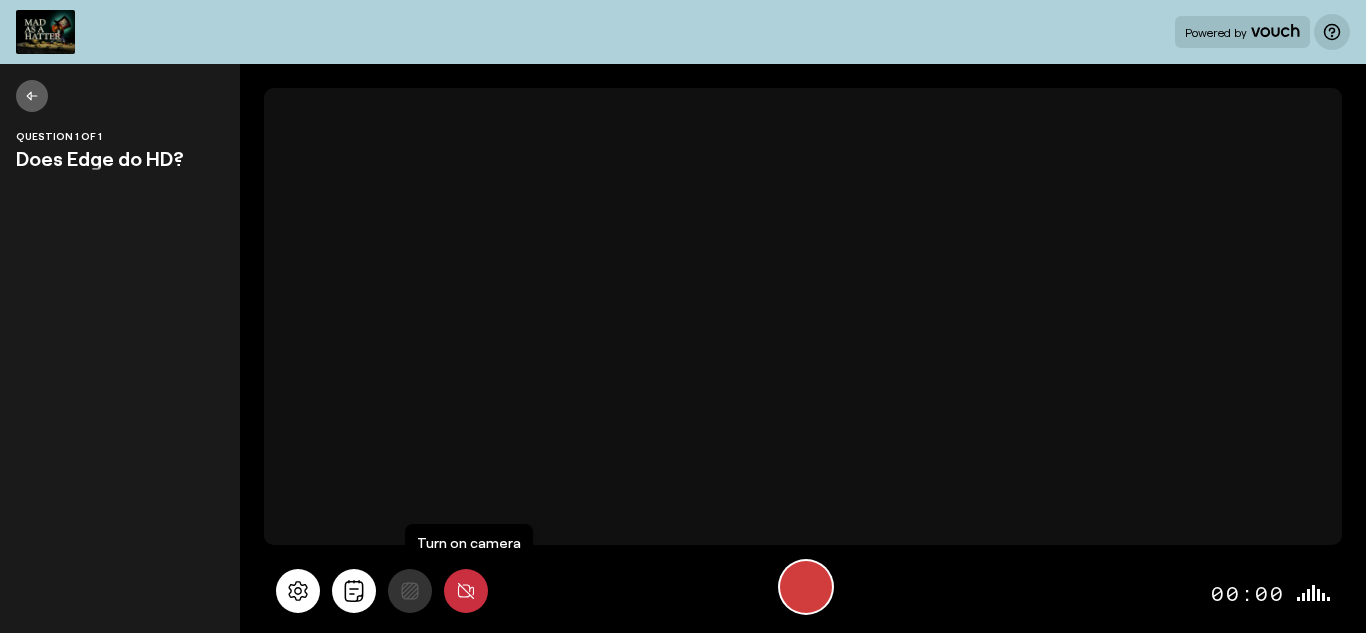 click at bounding box center (806, 587) 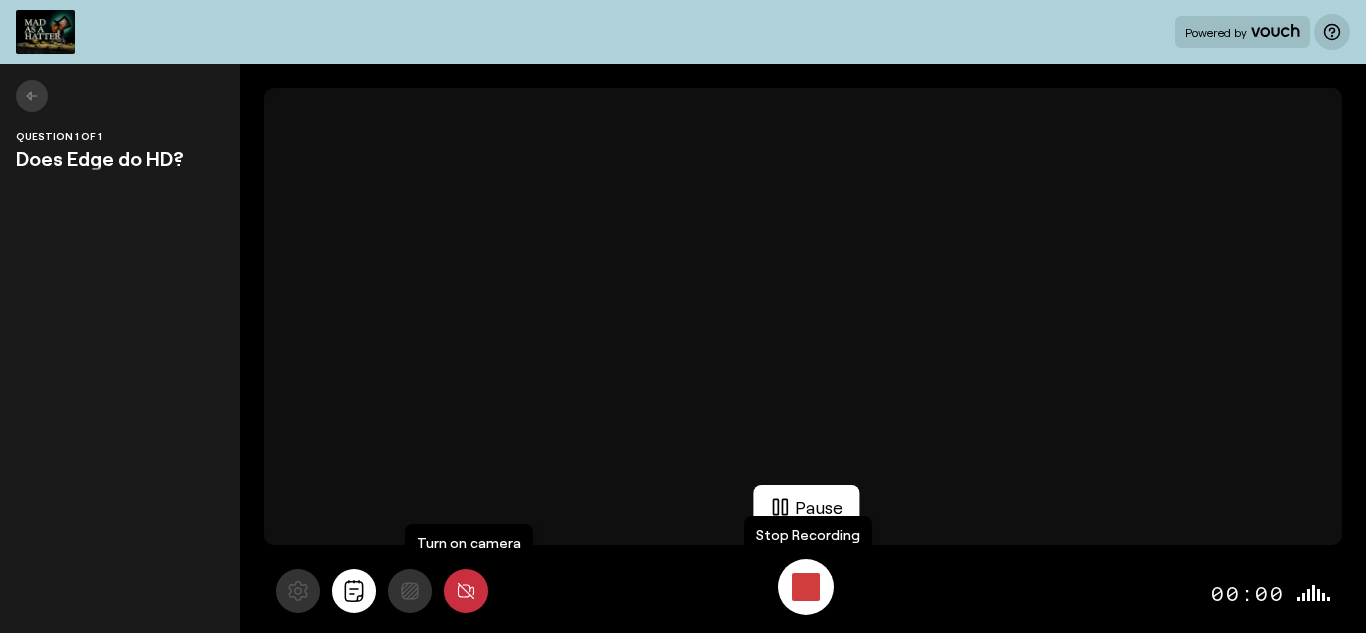 click at bounding box center (806, 587) 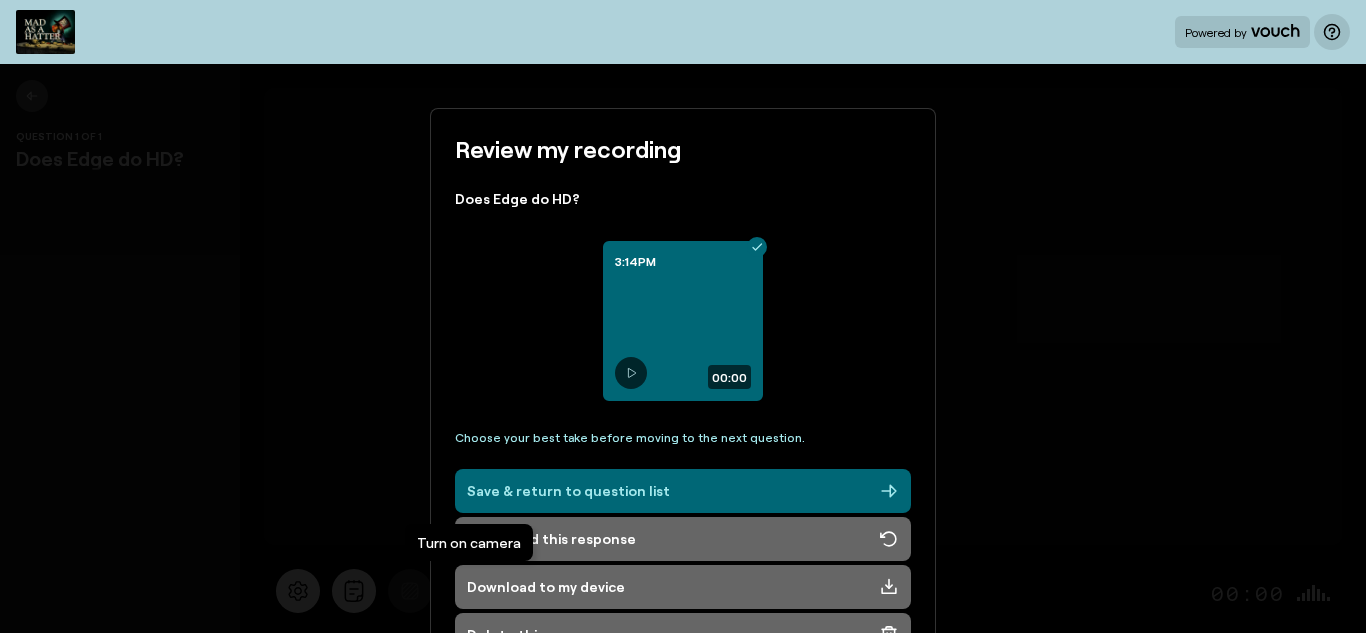 scroll, scrollTop: 37, scrollLeft: 0, axis: vertical 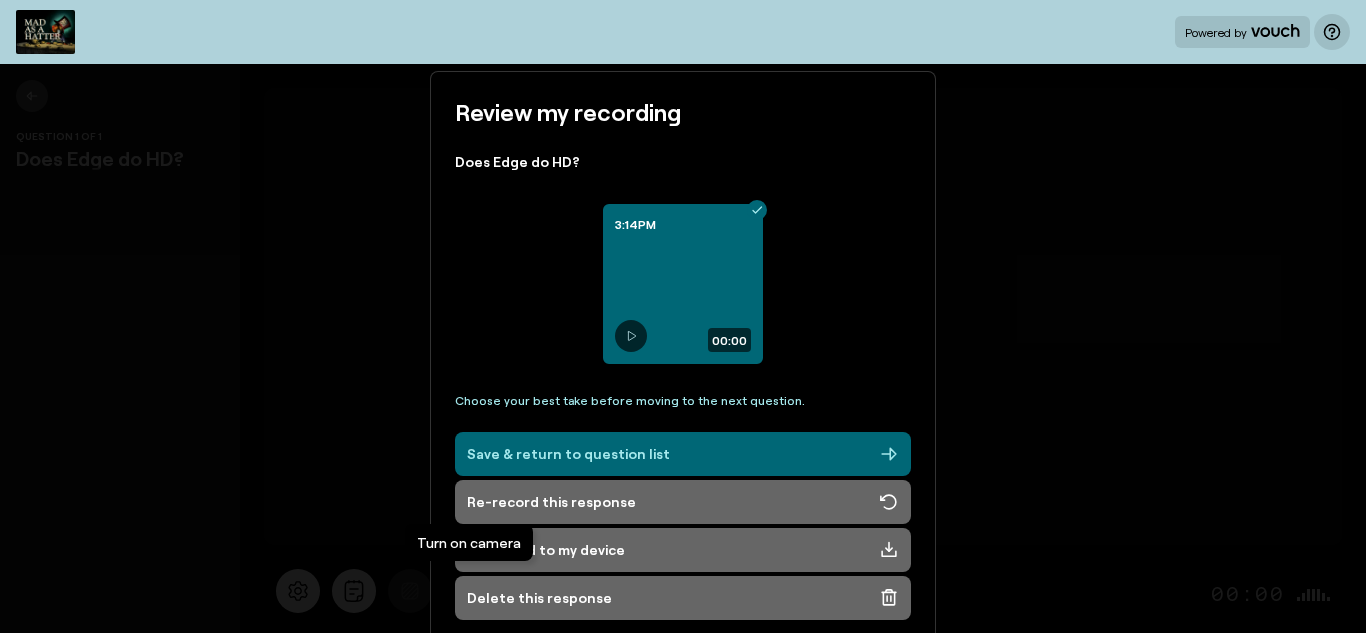 click on "Delete this response" at bounding box center [683, 598] 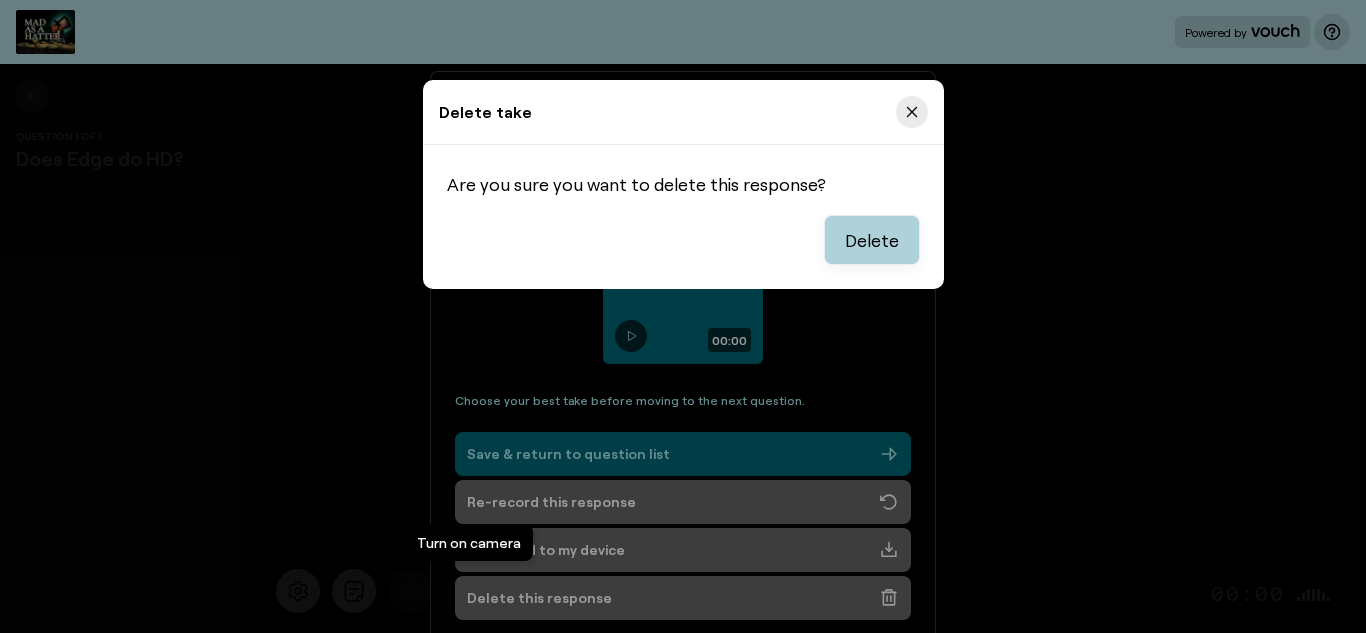 click on "Delete" at bounding box center [872, 240] 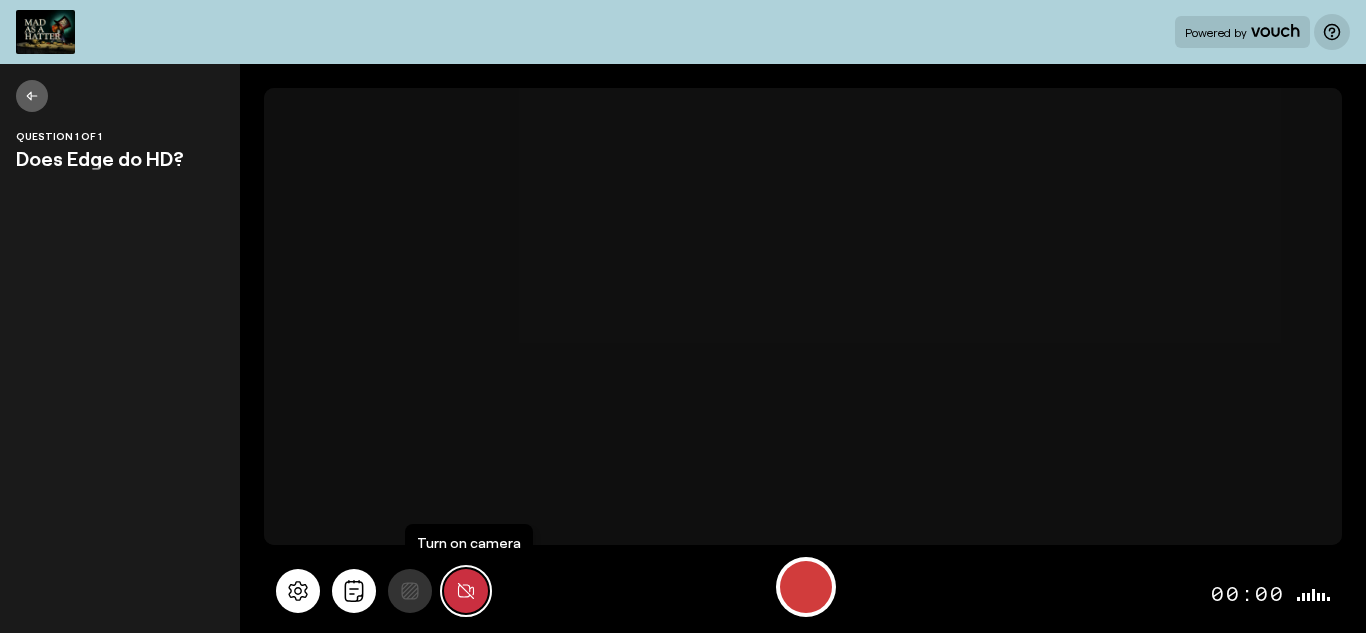 click 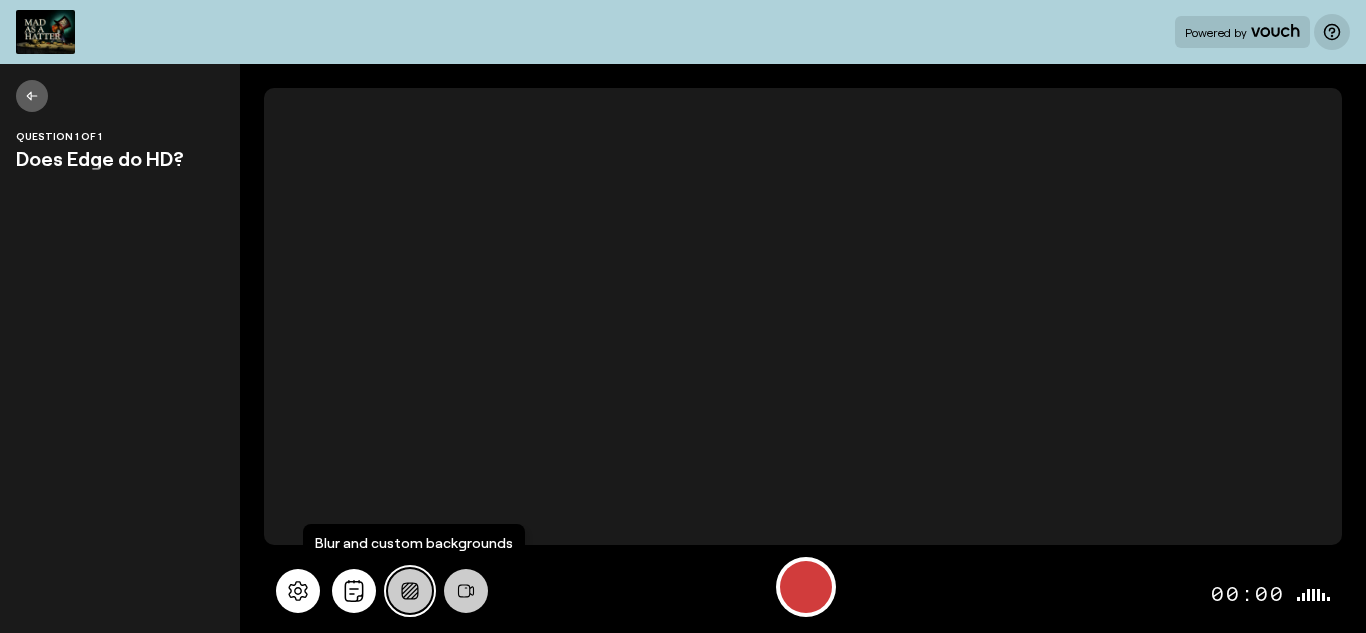 click 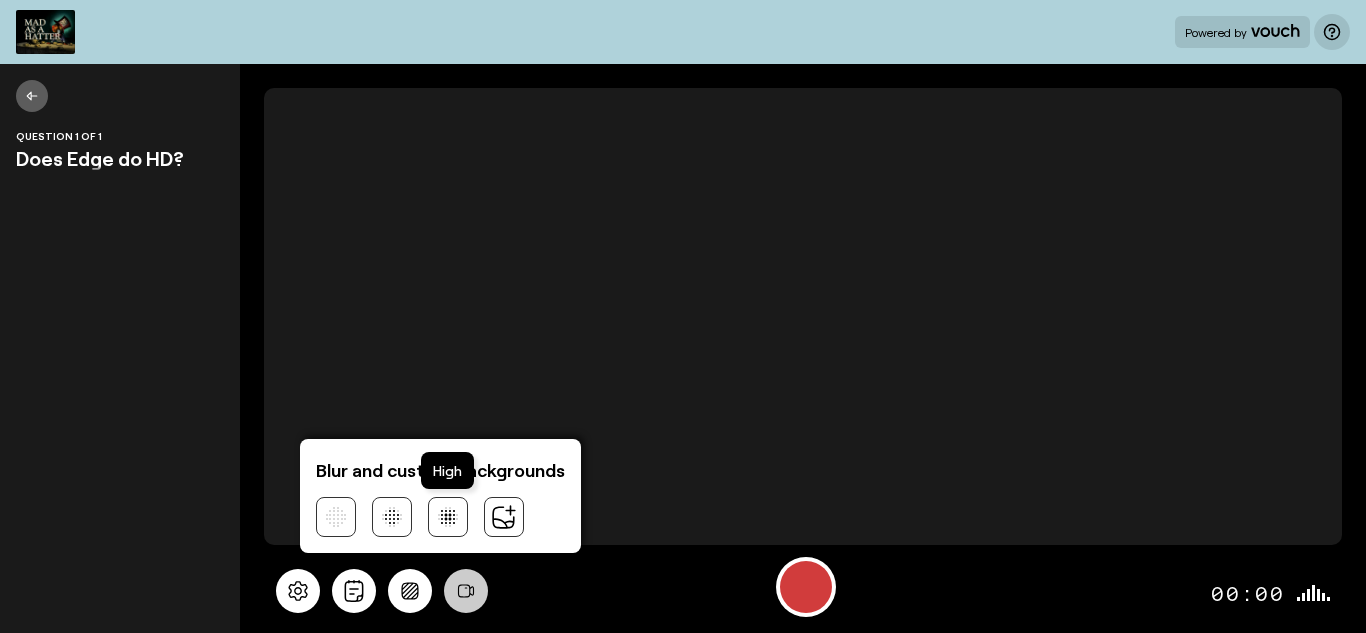 click at bounding box center (448, 517) 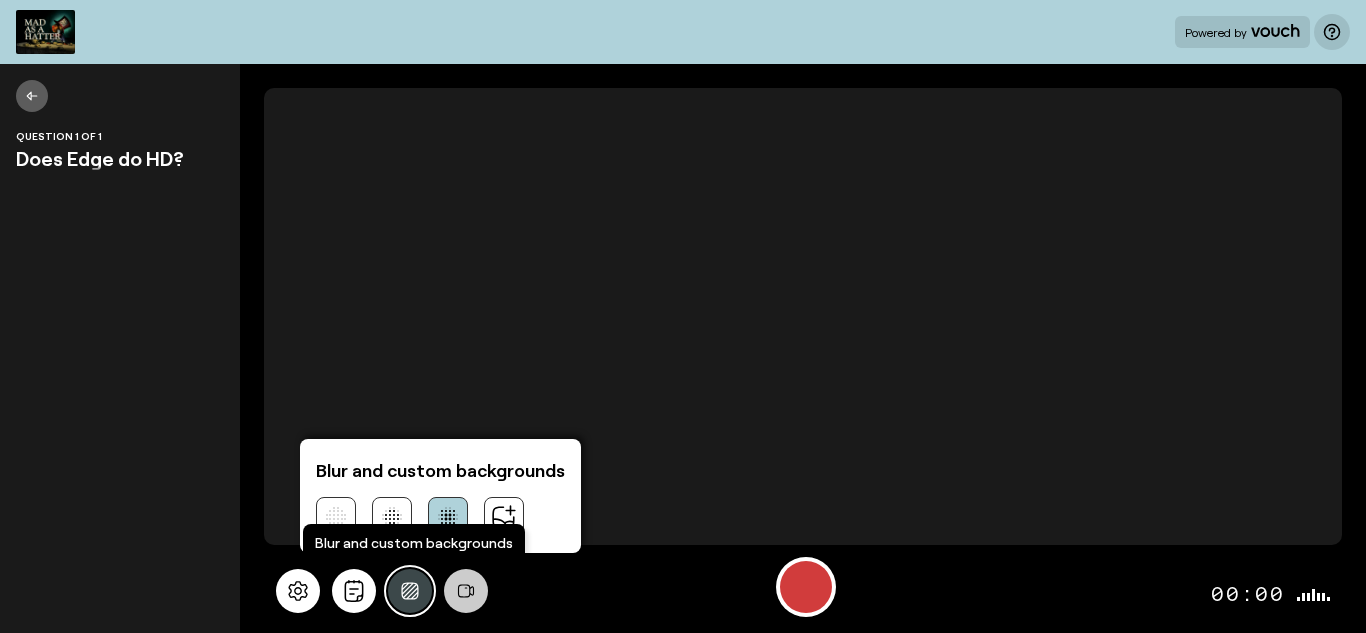 click 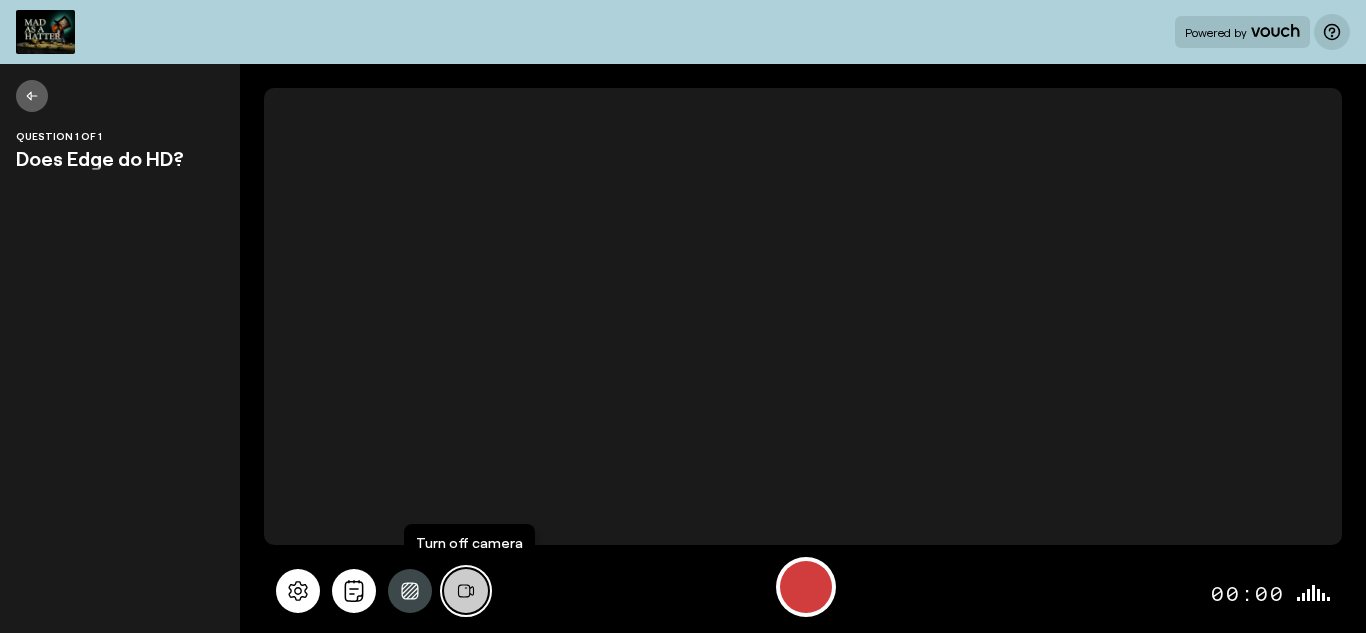 click 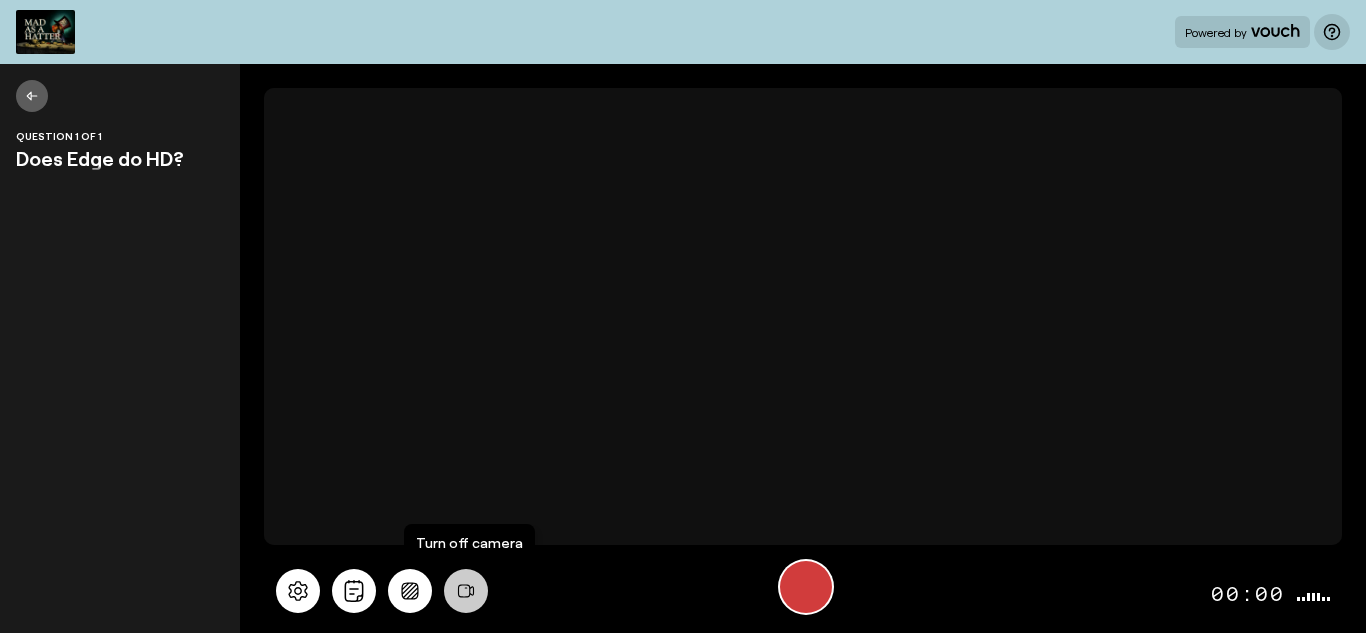 click at bounding box center [806, 587] 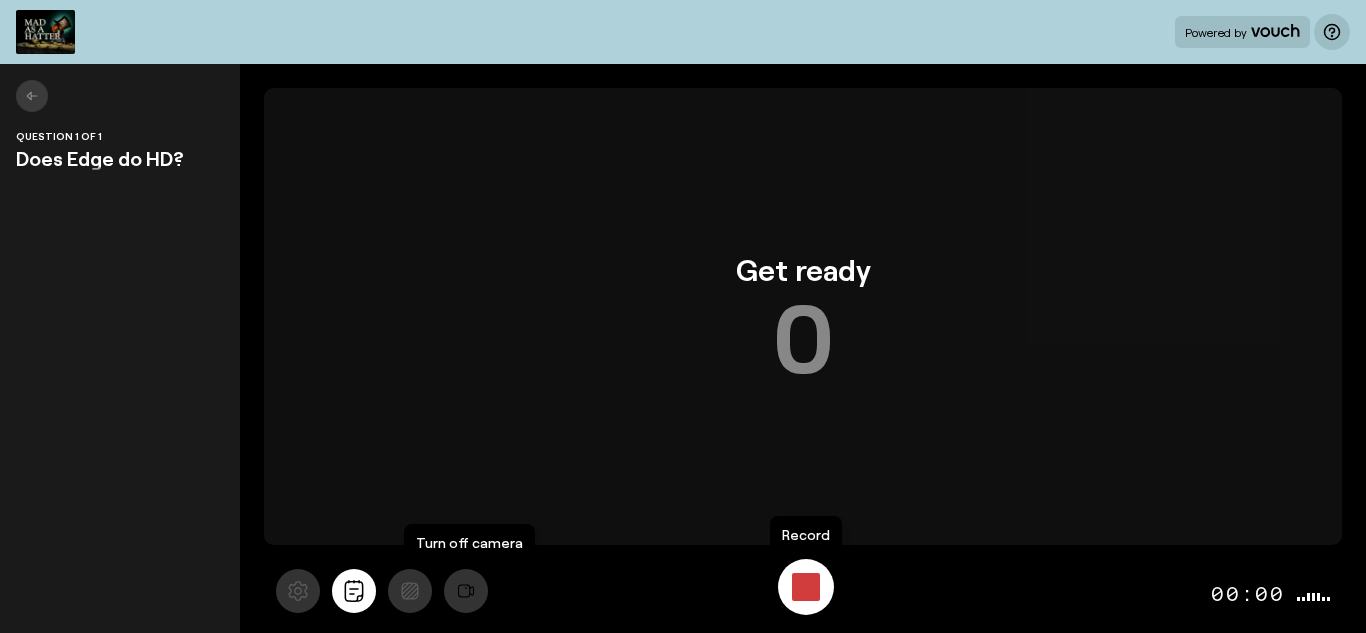 click at bounding box center [806, 587] 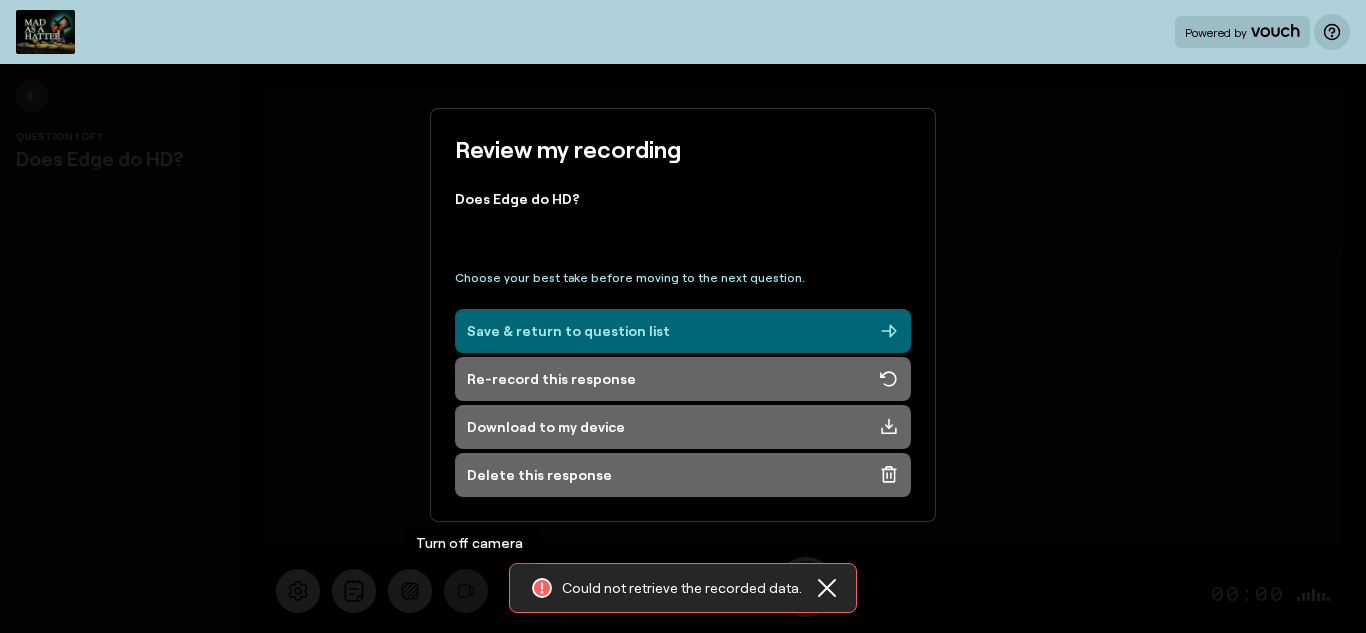 click 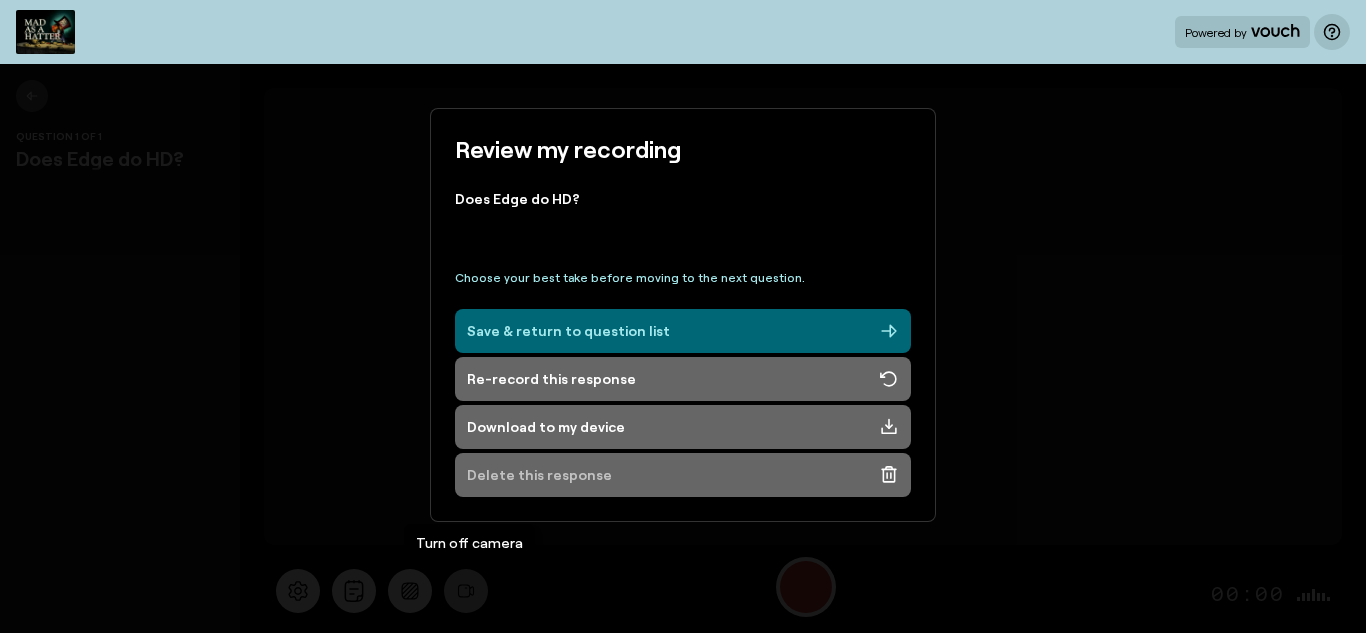 click on "Delete this response" at bounding box center (539, 475) 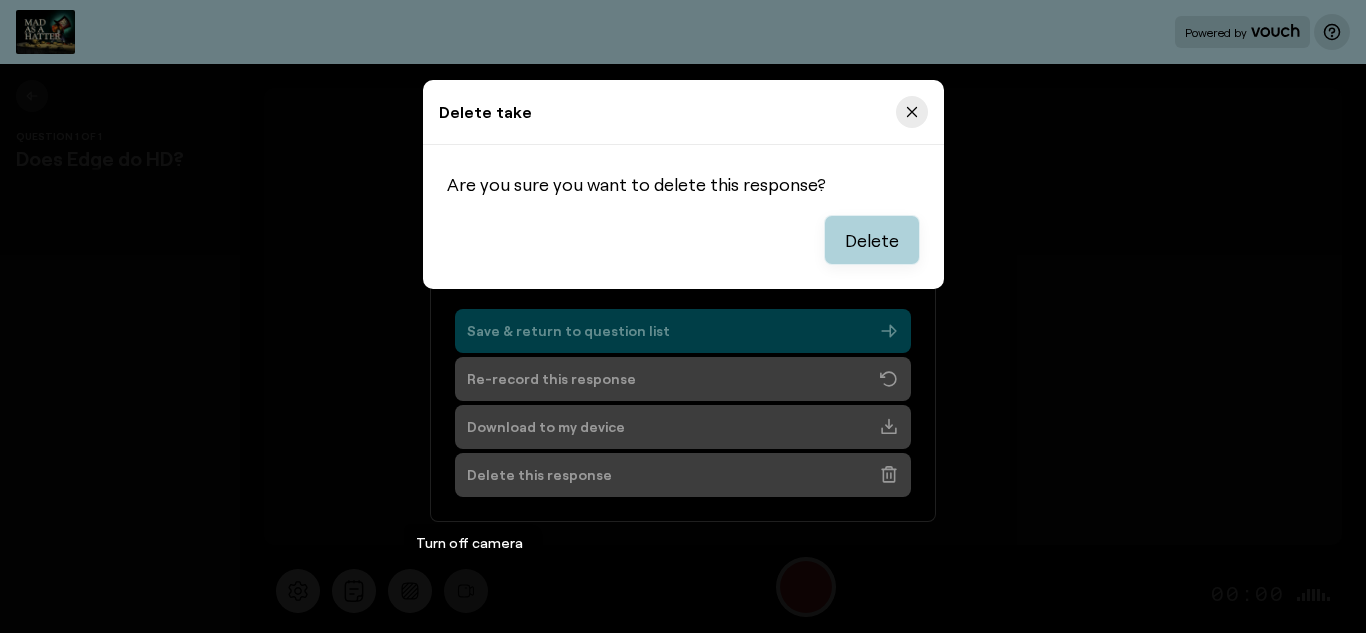 click on "Delete" at bounding box center (872, 240) 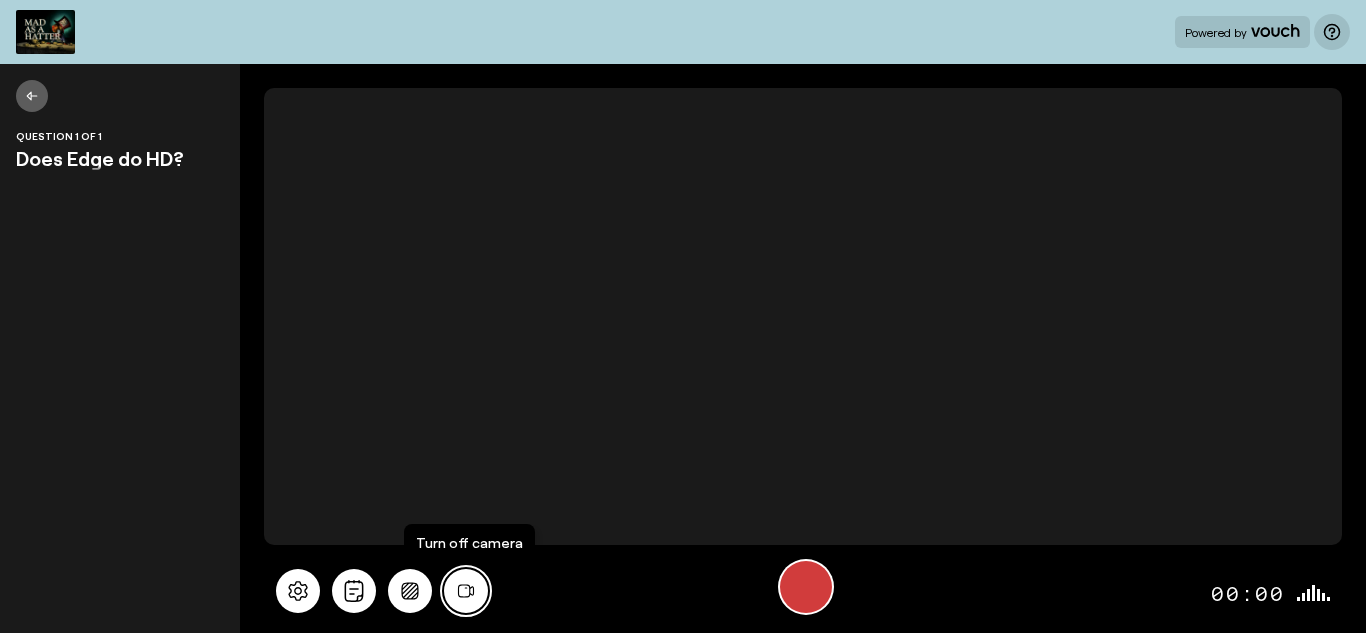drag, startPoint x: 471, startPoint y: 582, endPoint x: 807, endPoint y: 580, distance: 336.00595 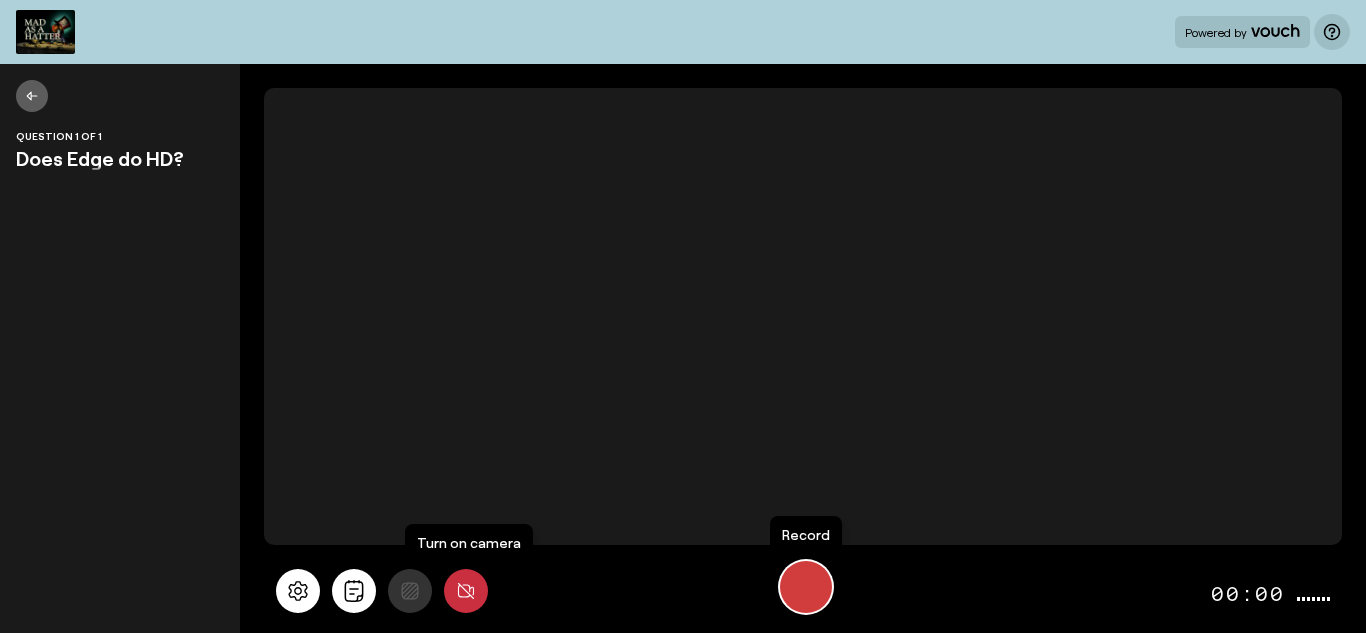 click at bounding box center [806, 587] 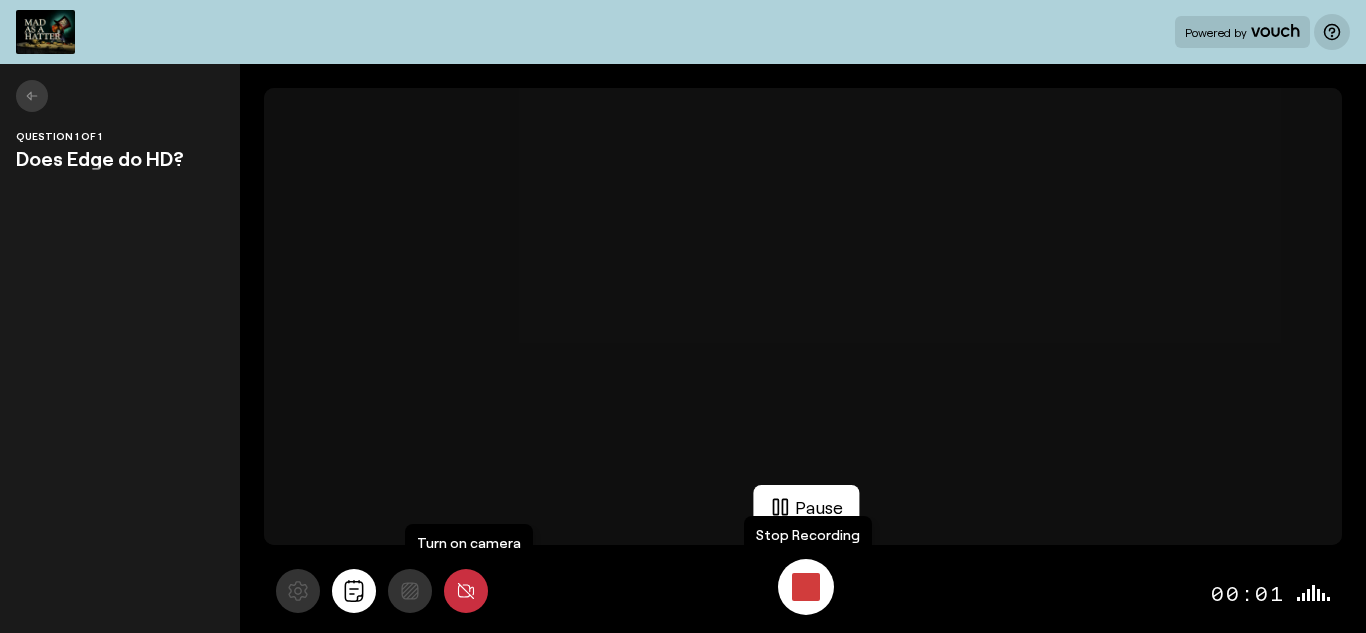 click at bounding box center [806, 587] 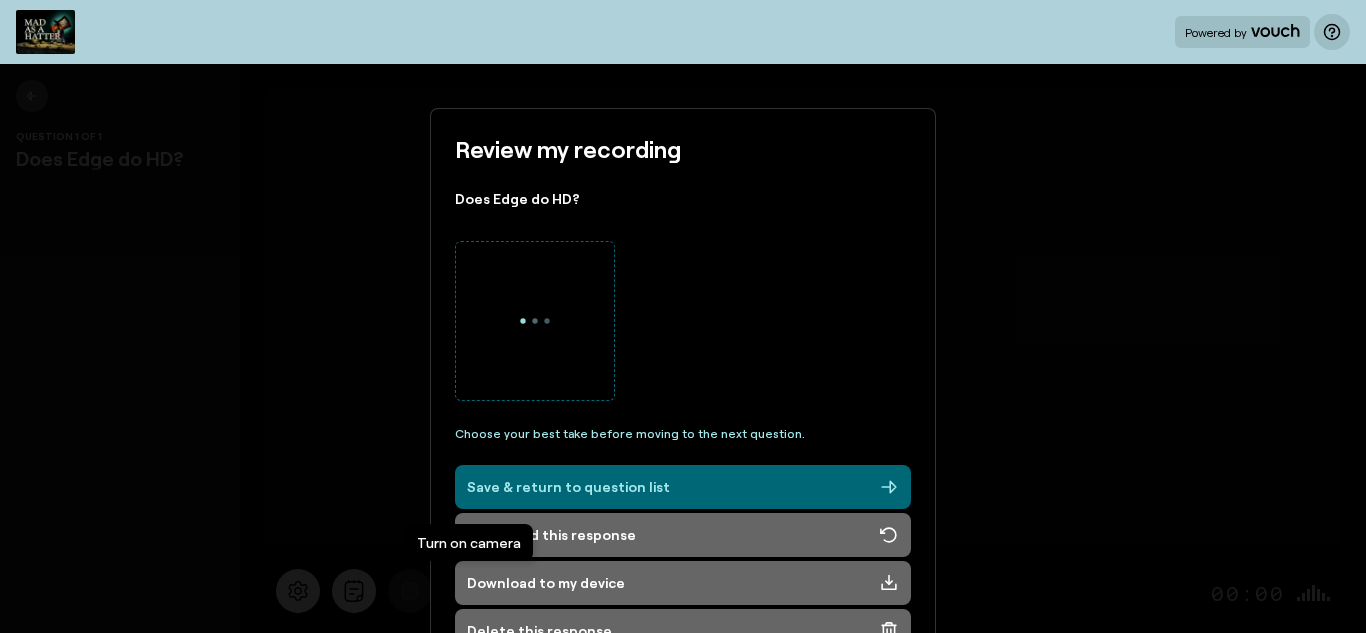 type 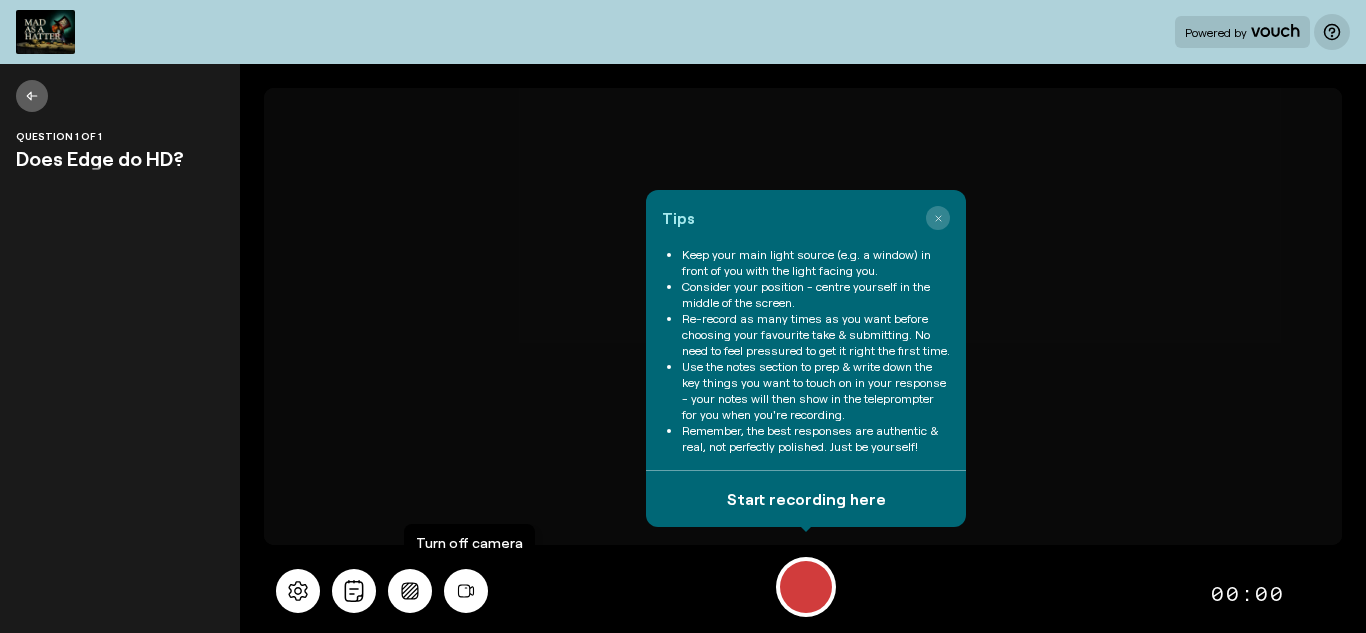 scroll, scrollTop: 0, scrollLeft: 0, axis: both 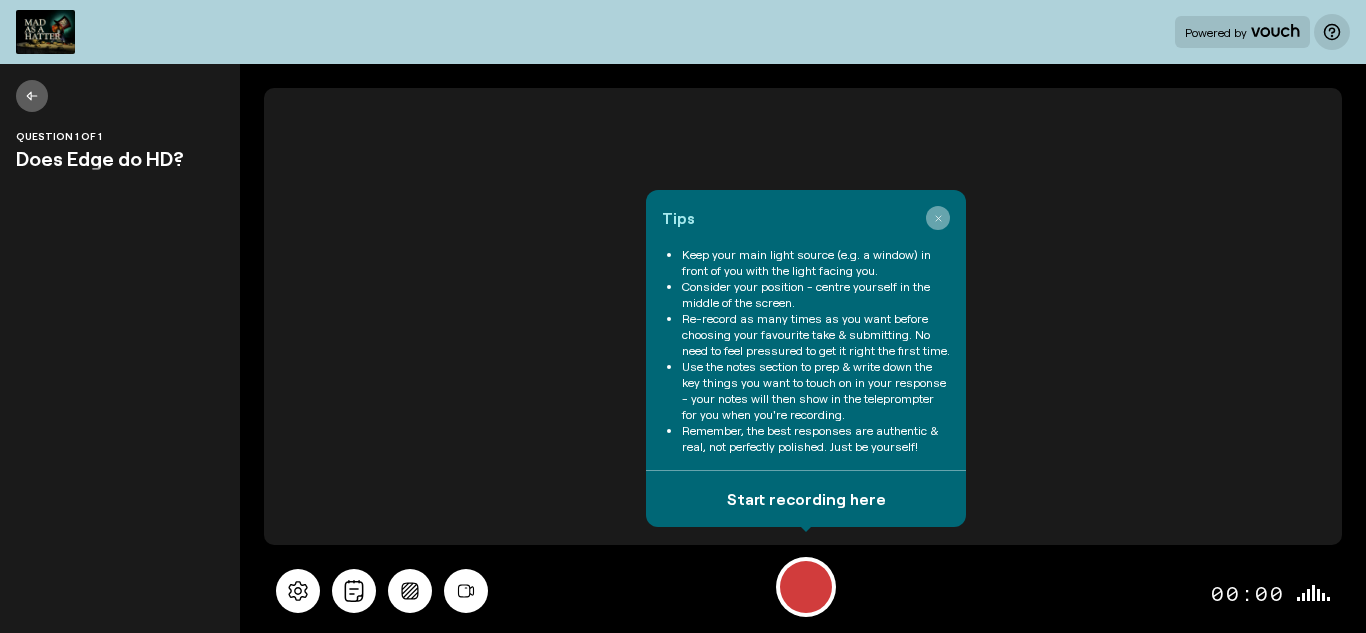 click 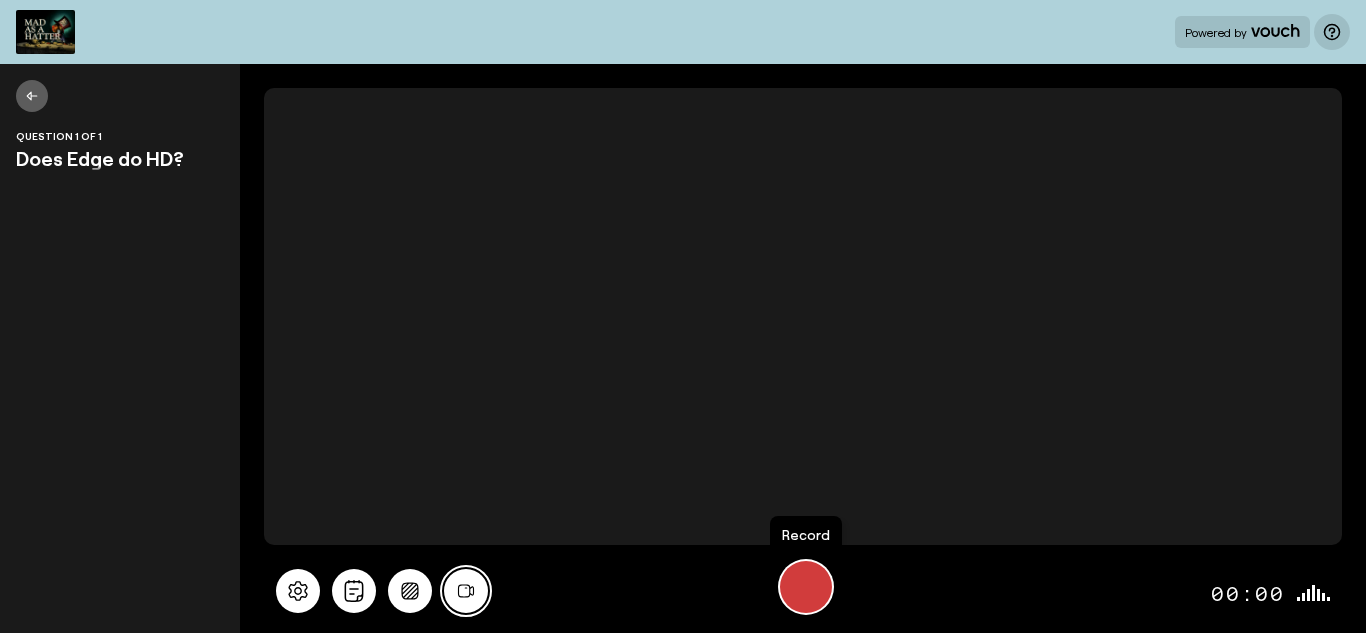 drag, startPoint x: 467, startPoint y: 583, endPoint x: 792, endPoint y: 585, distance: 325.00616 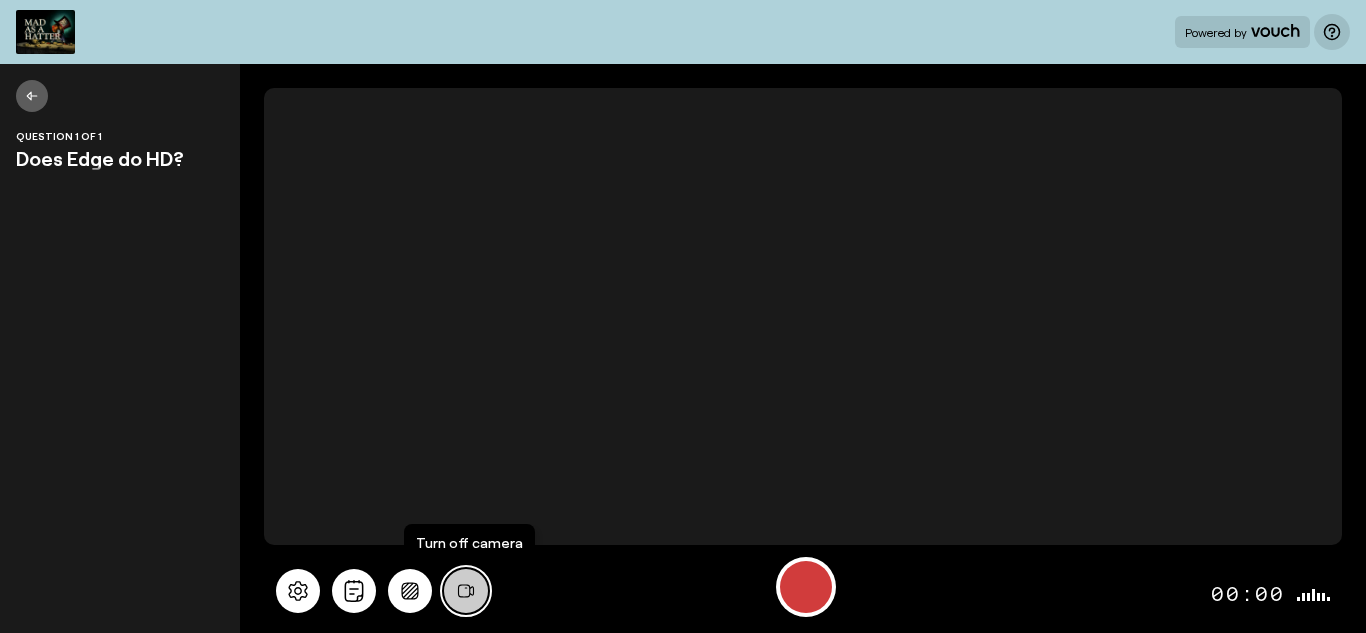 click at bounding box center [466, 591] 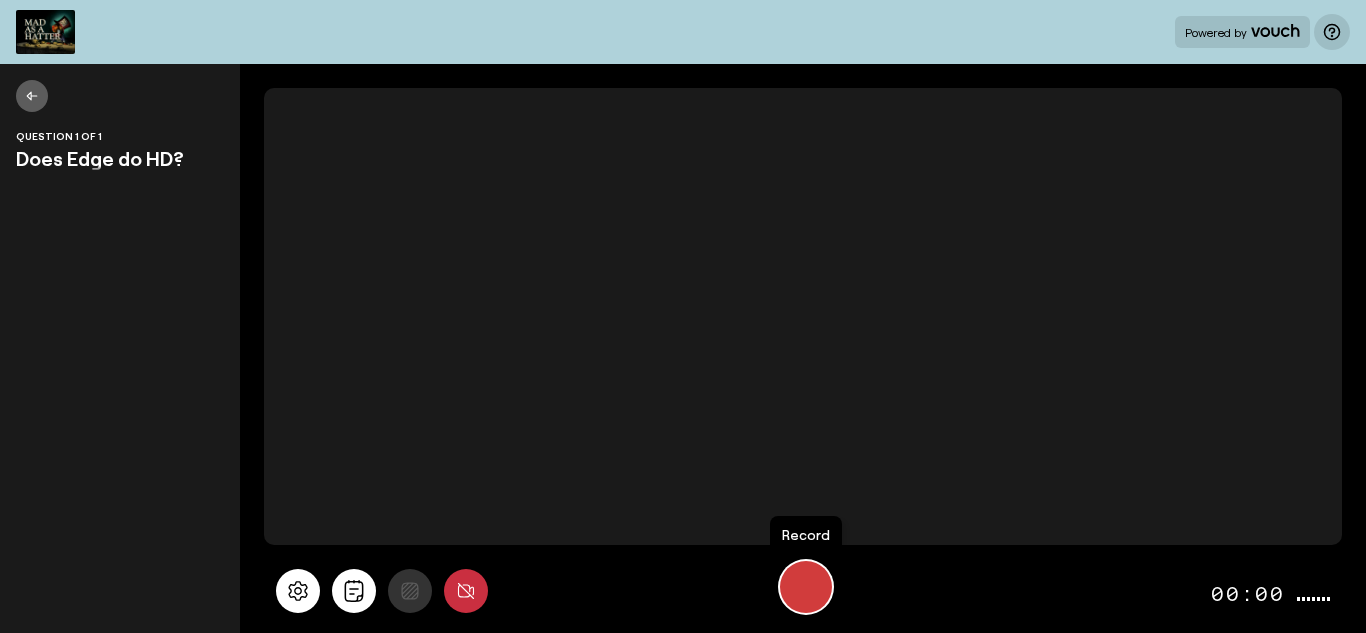 click at bounding box center [806, 587] 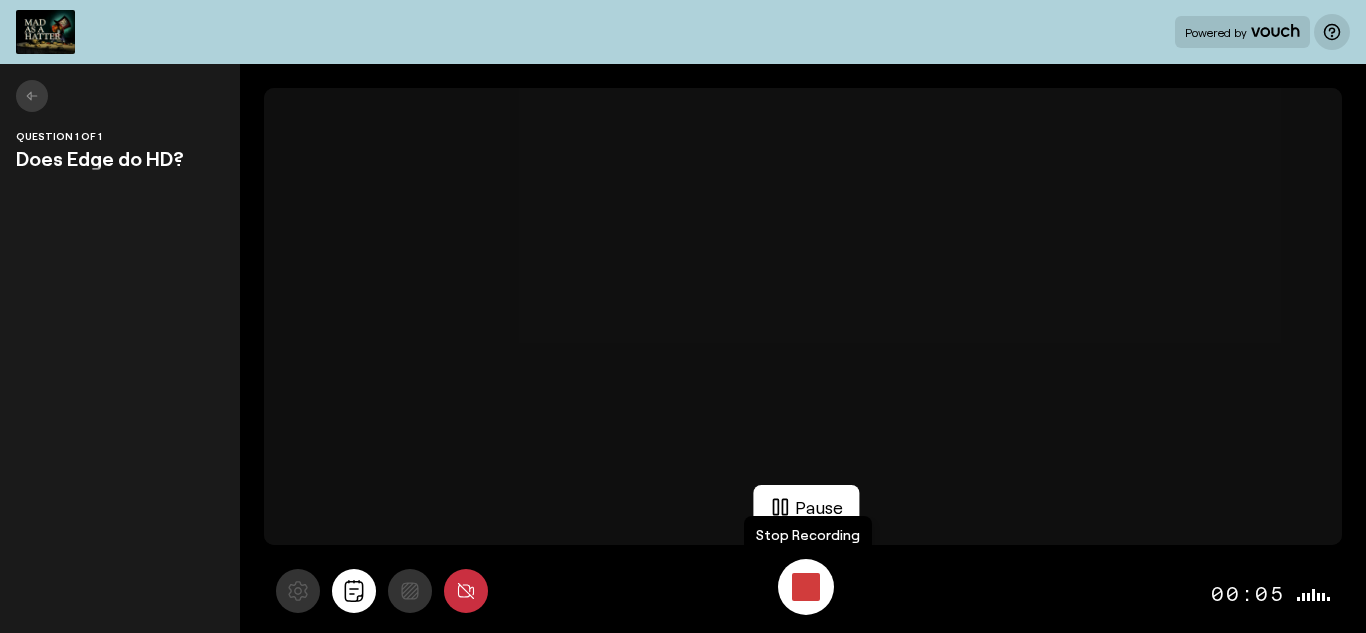 click at bounding box center (806, 587) 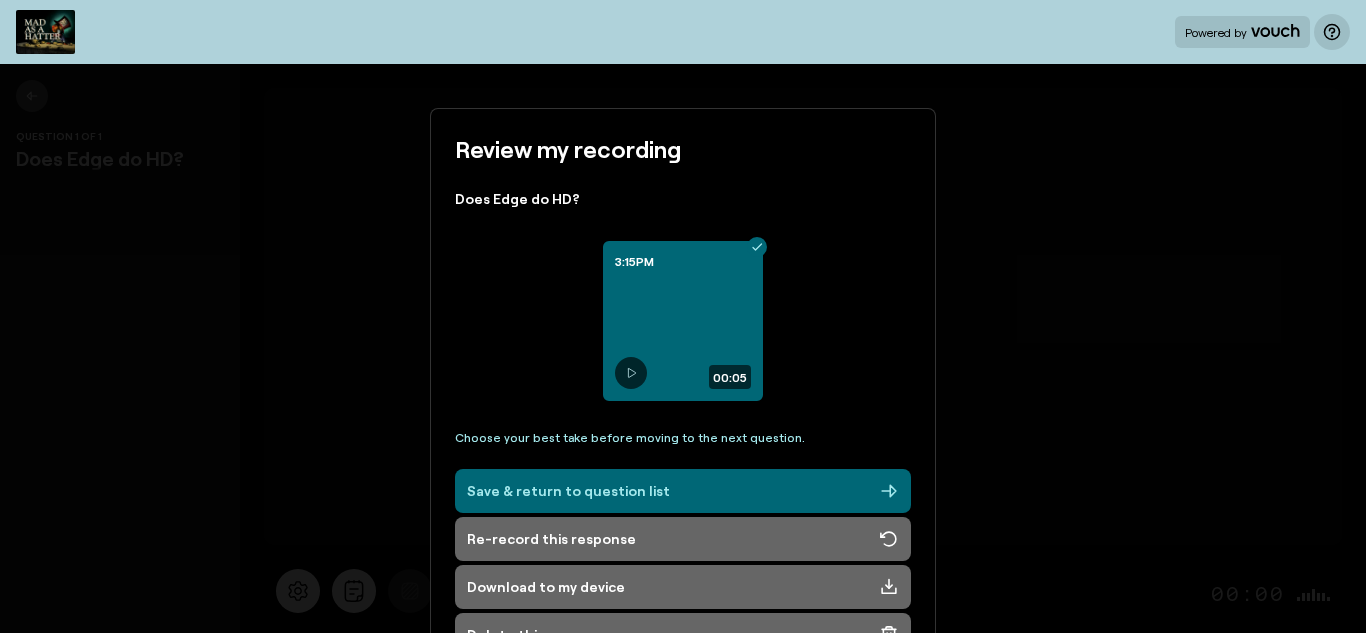 type 